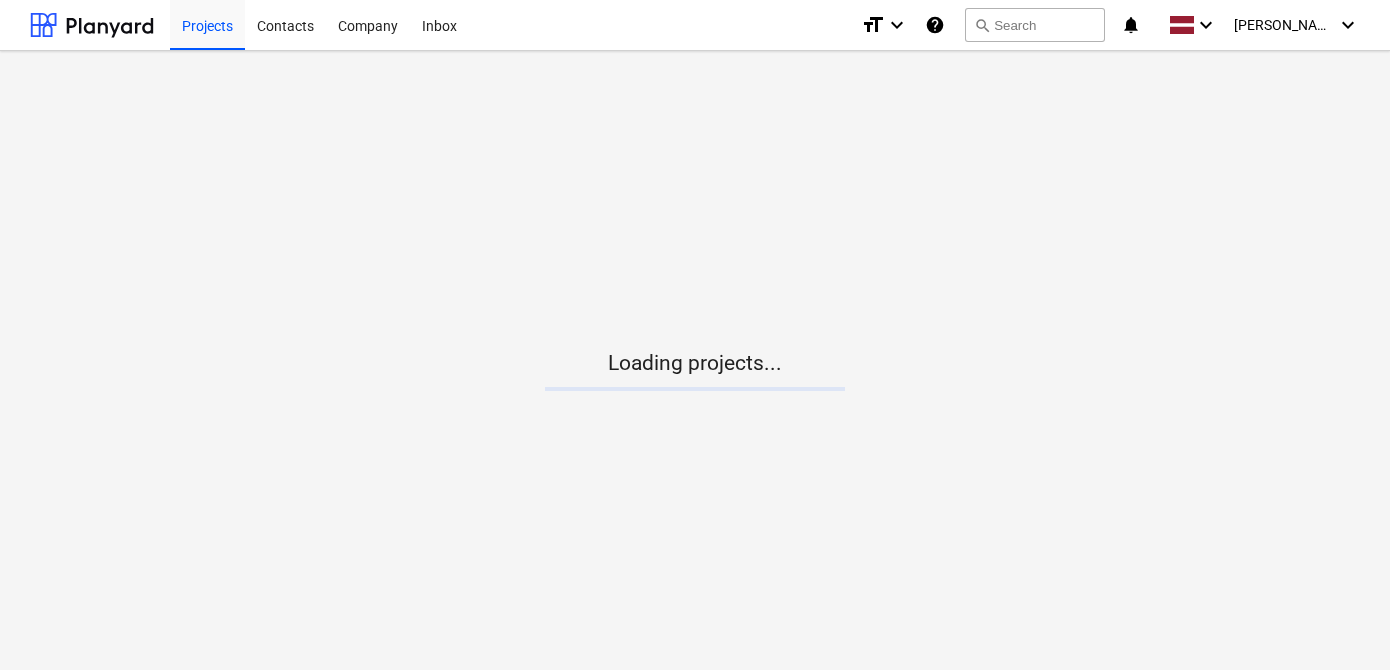 scroll, scrollTop: 0, scrollLeft: 0, axis: both 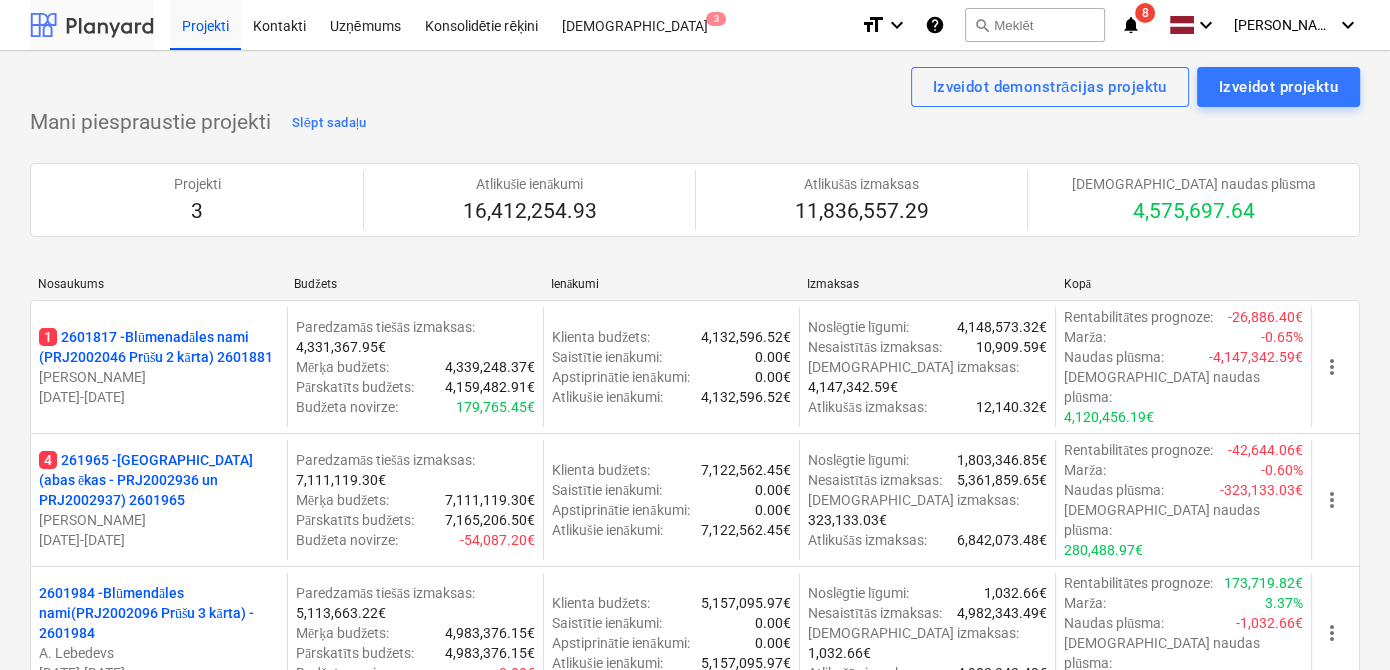 click at bounding box center [92, 25] 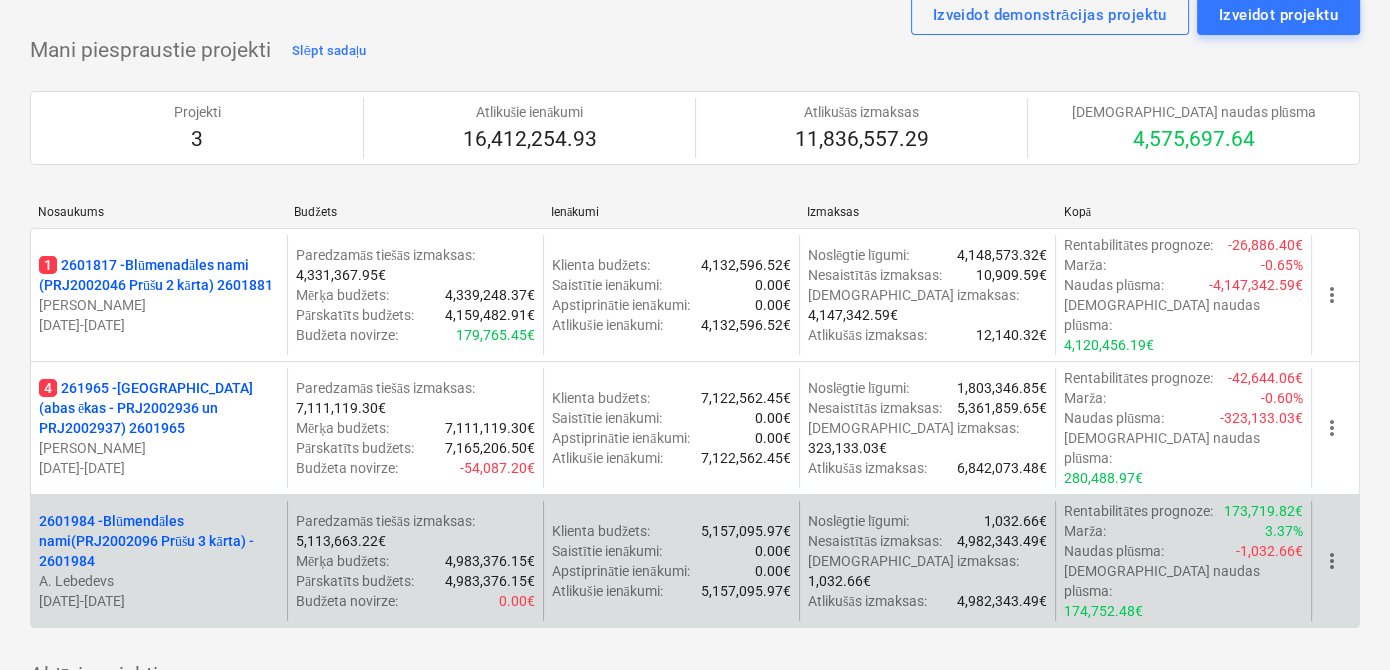 scroll, scrollTop: 242, scrollLeft: 0, axis: vertical 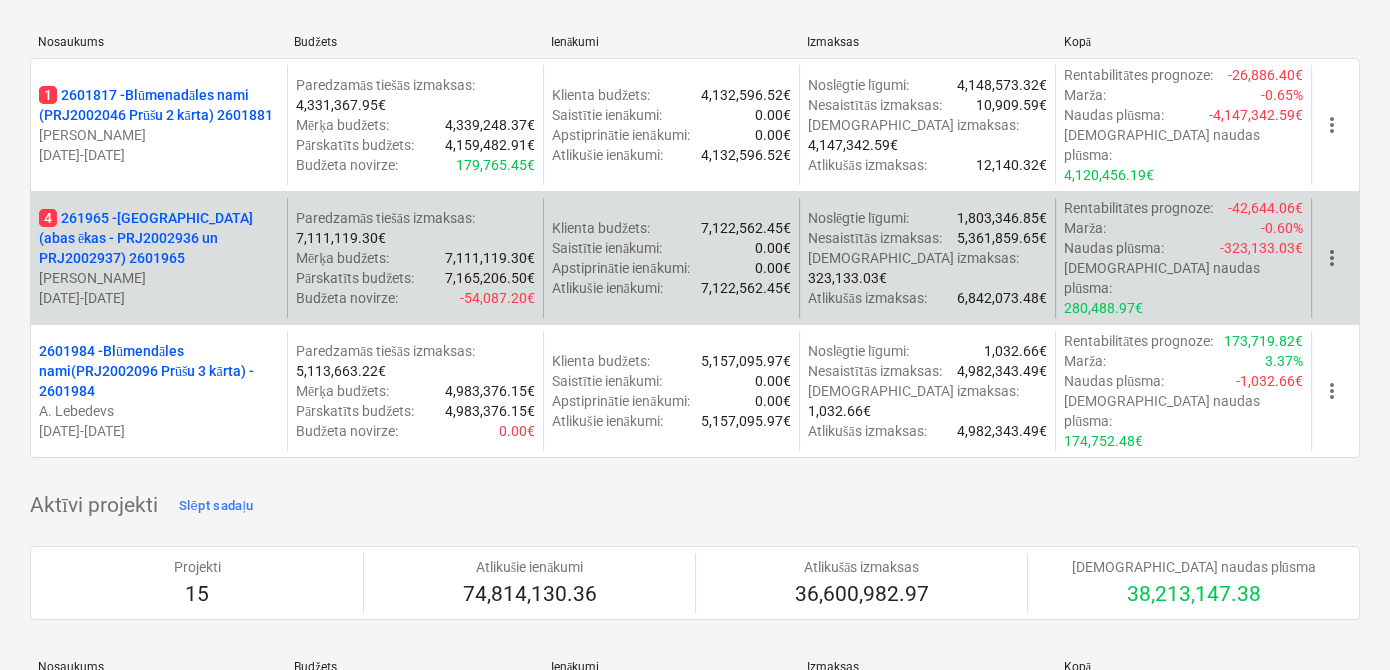 click on "4  261965 -  [GEOGRAPHIC_DATA] (abas ēkas - PRJ2002936 un PRJ2002937) 2601965" at bounding box center [159, 238] 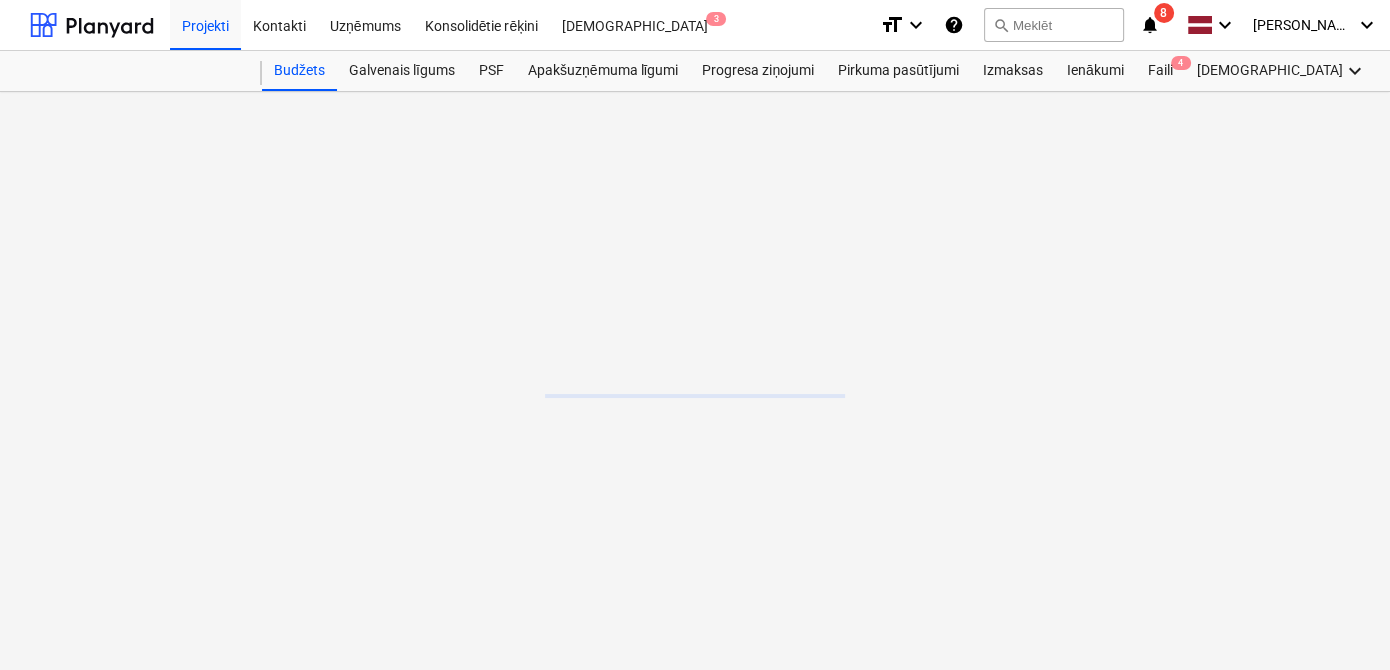 scroll, scrollTop: 0, scrollLeft: 0, axis: both 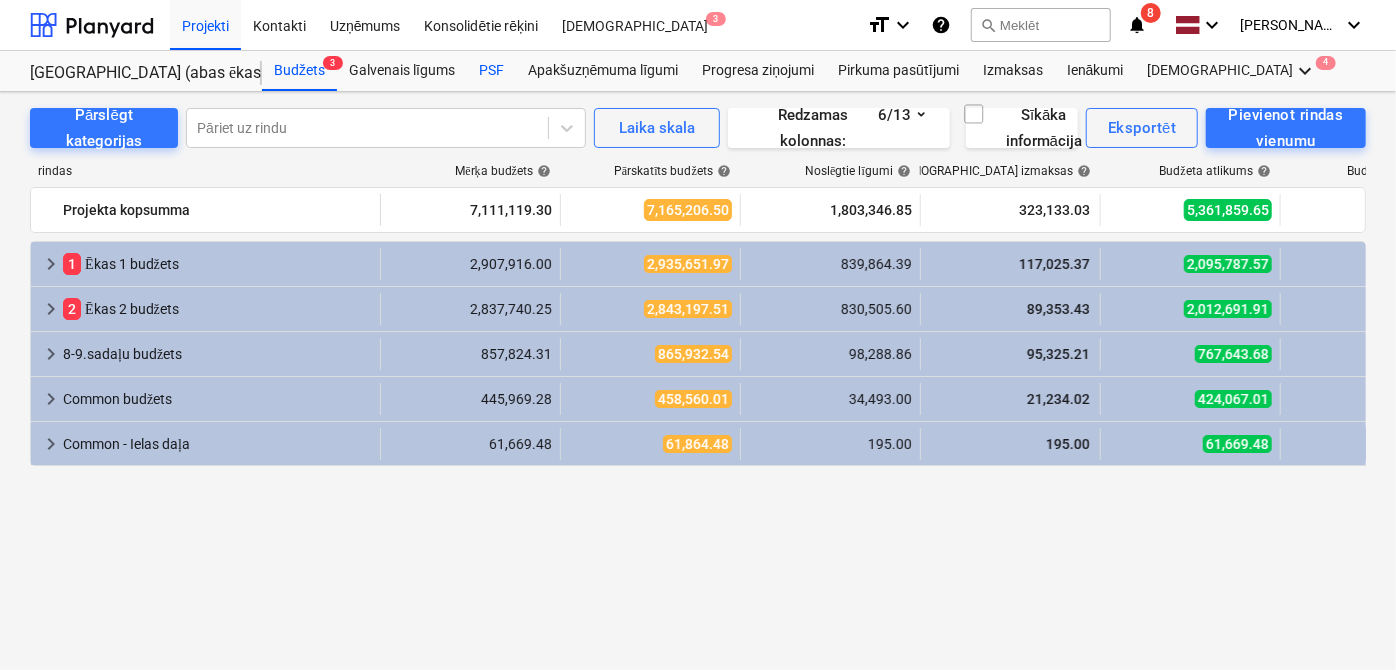click on "PSF" at bounding box center (491, 71) 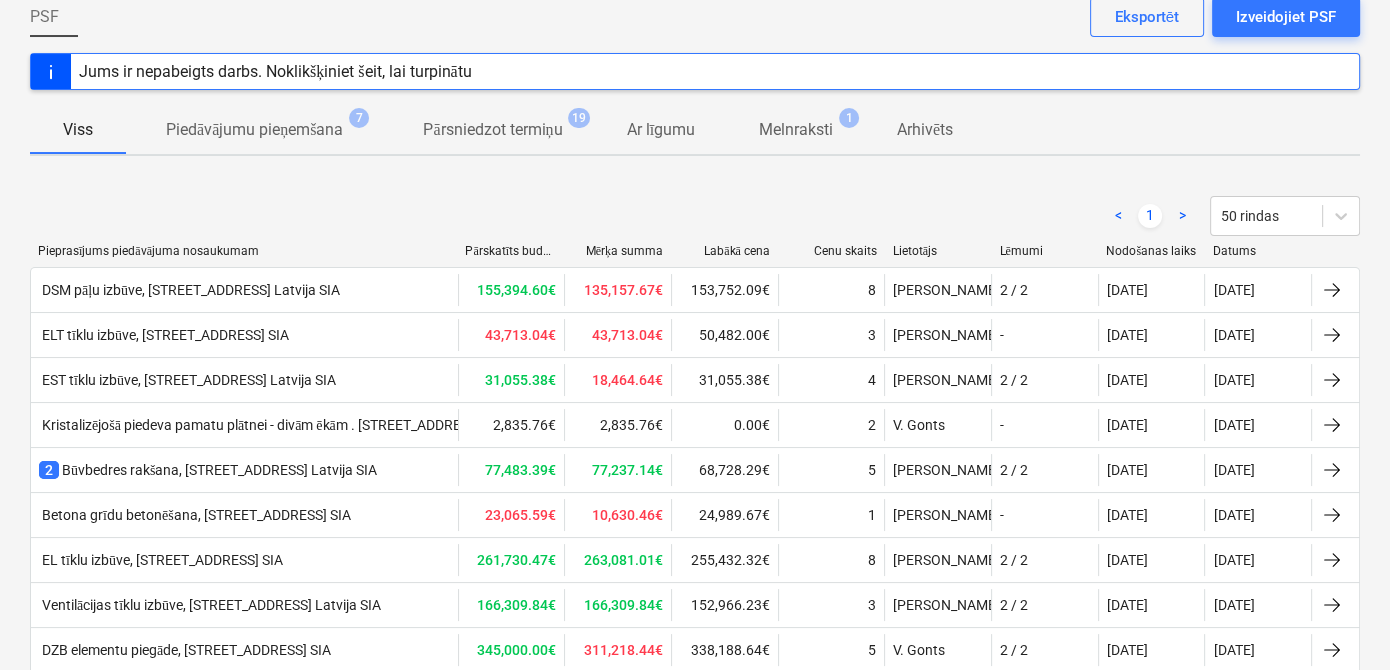 scroll, scrollTop: 0, scrollLeft: 0, axis: both 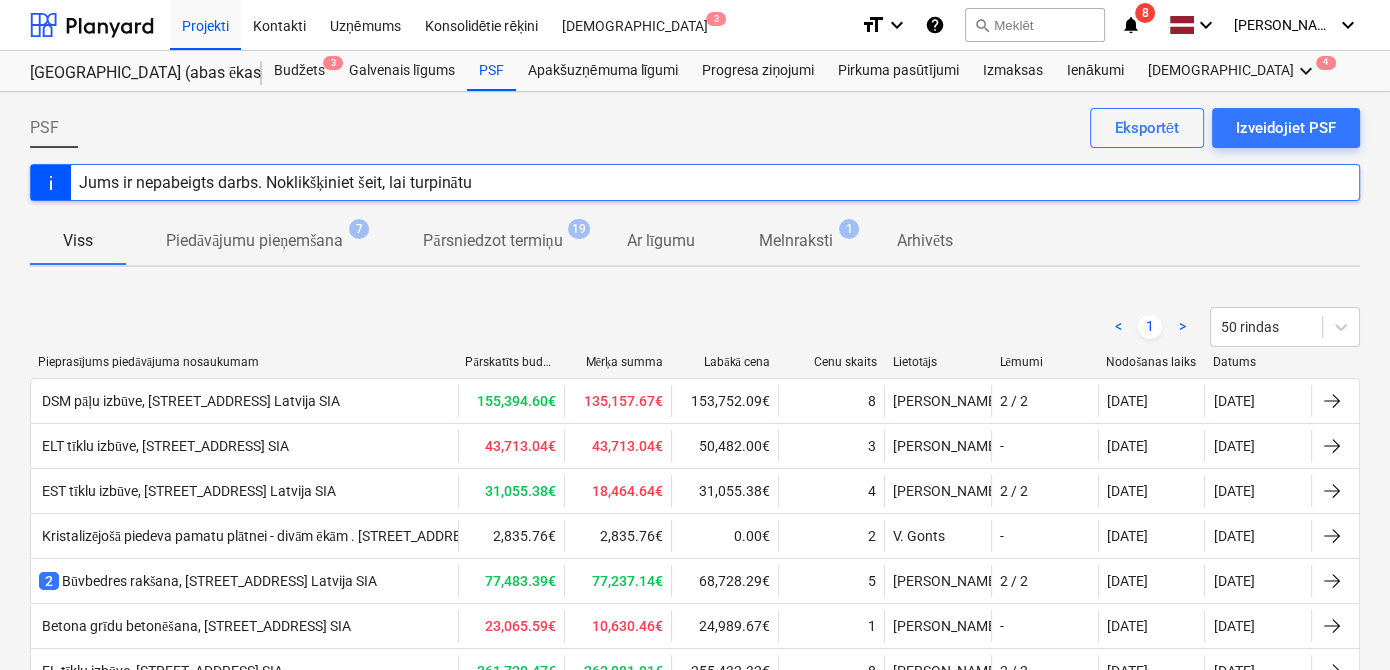 click on "notifications" at bounding box center (1131, 25) 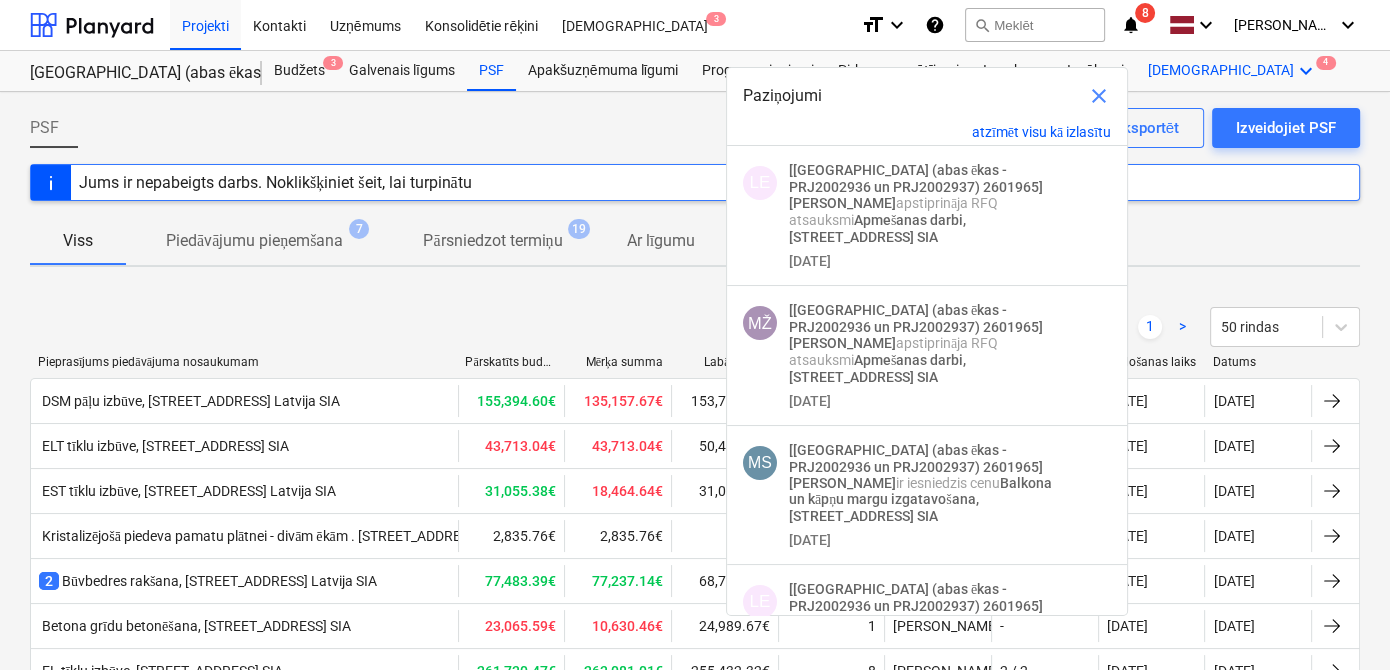 click on "keyboard_arrow_down" at bounding box center [1306, 71] 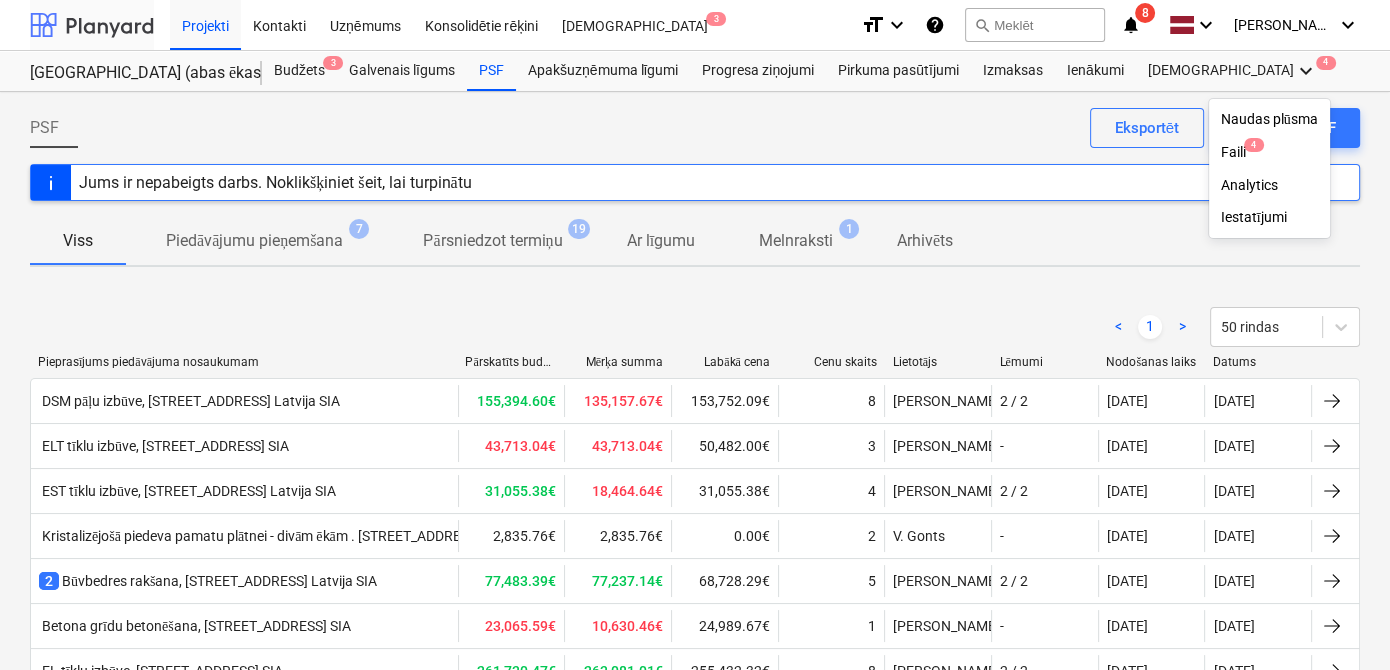 click at bounding box center [92, 25] 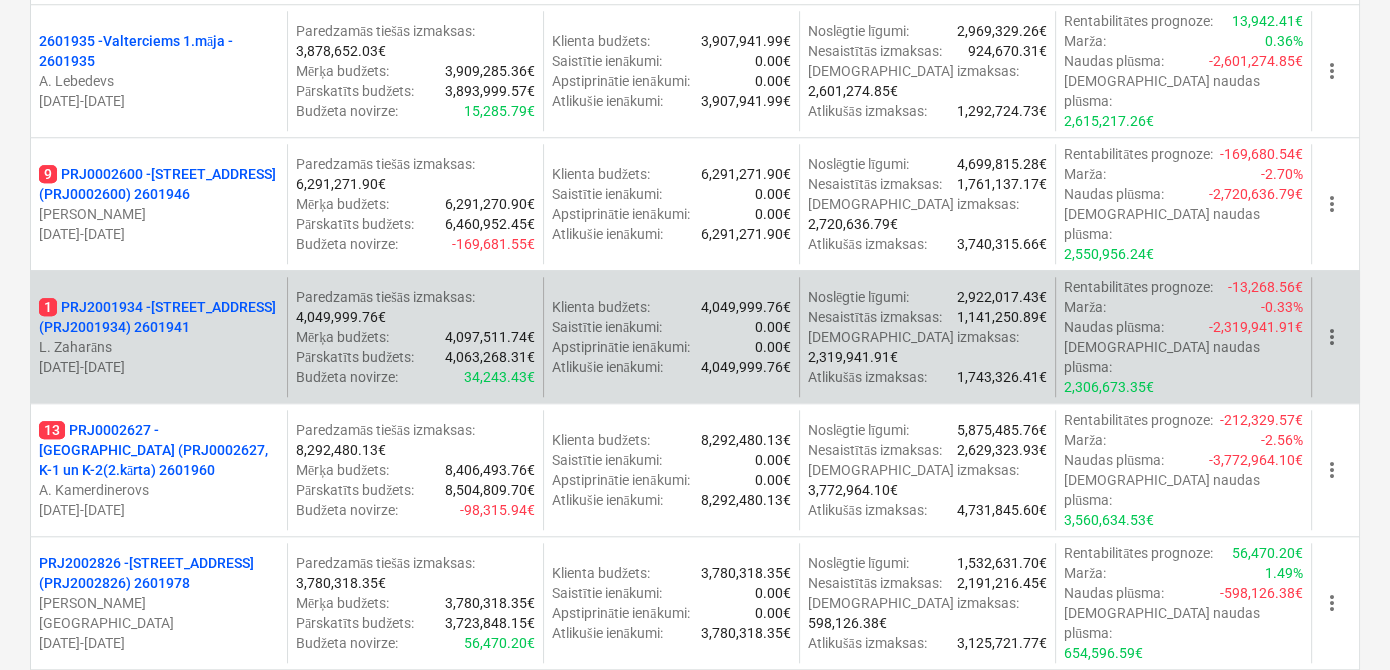 scroll, scrollTop: 1818, scrollLeft: 0, axis: vertical 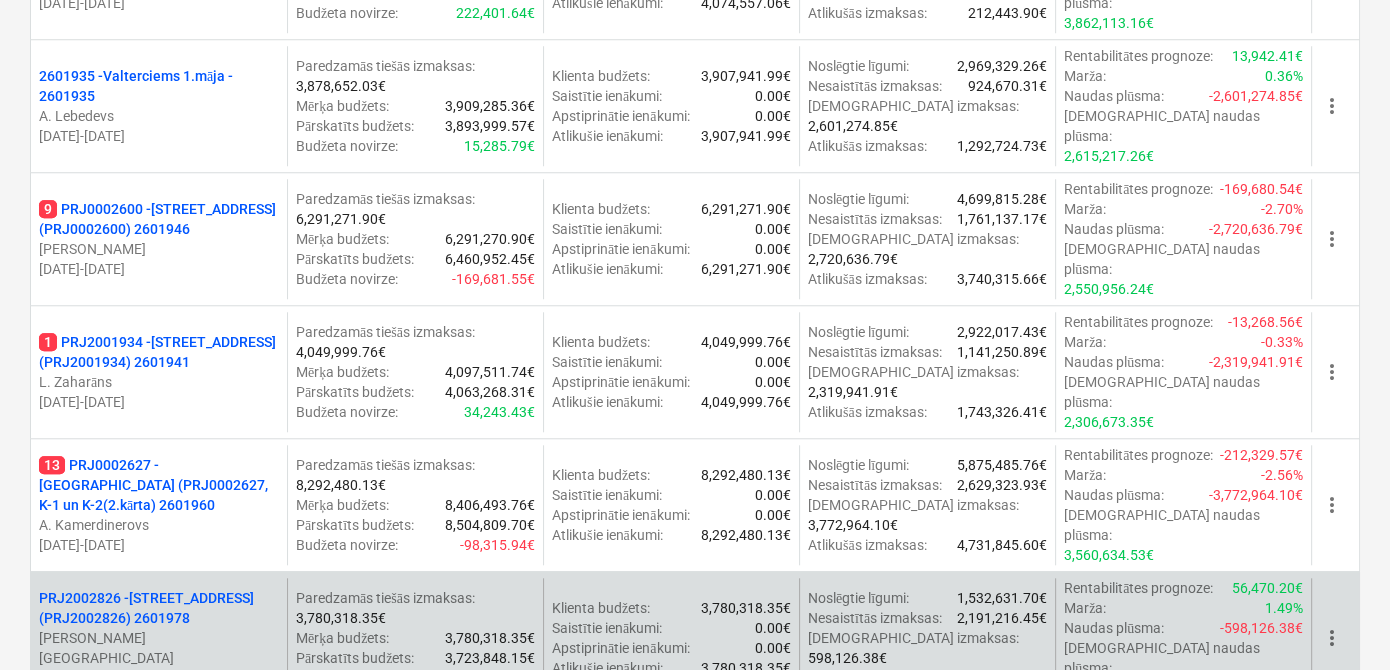 click on "PRJ2002826 -  [STREET_ADDRESS] (PRJ2002826) 2601978" at bounding box center [159, 608] 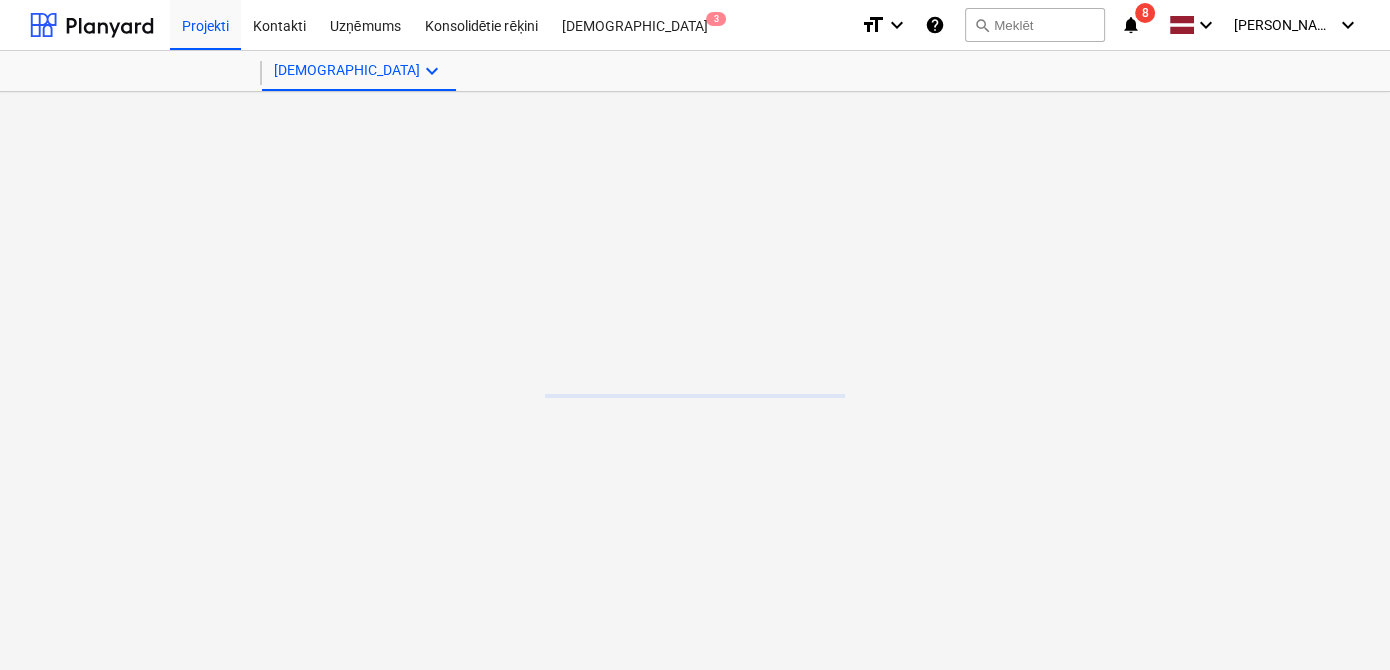 scroll, scrollTop: 0, scrollLeft: 0, axis: both 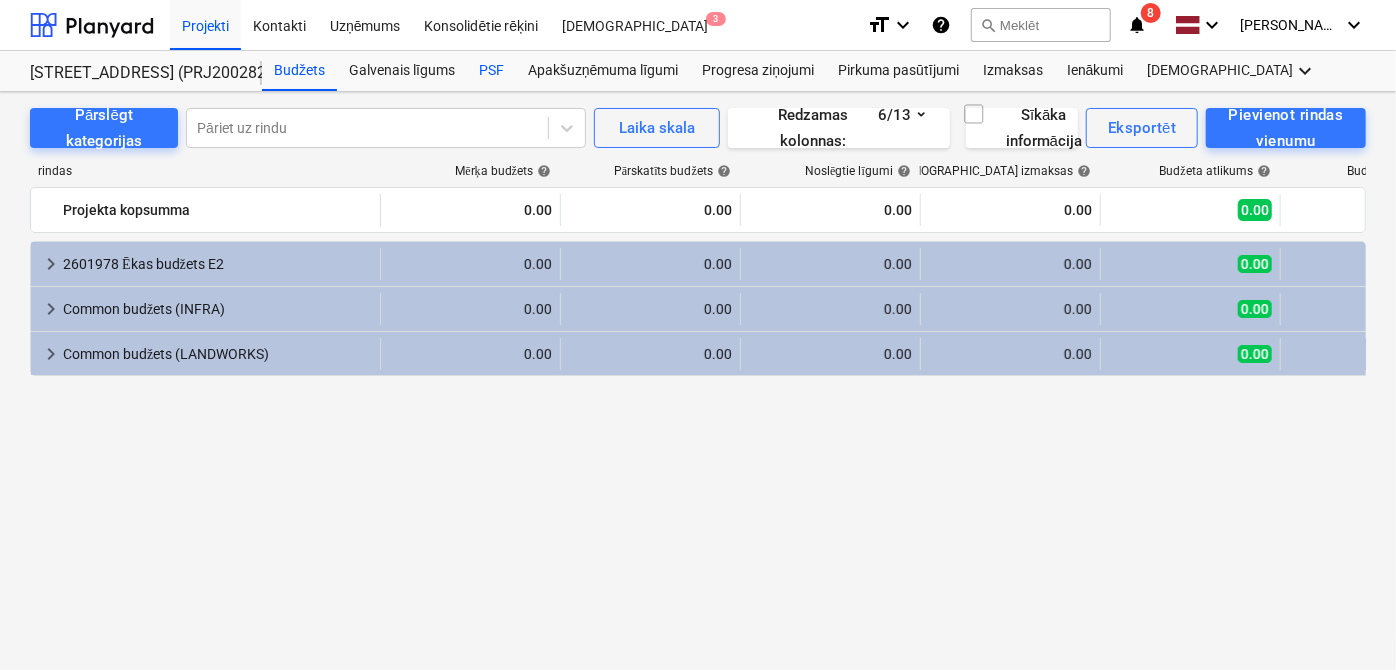 click on "PSF" at bounding box center [491, 71] 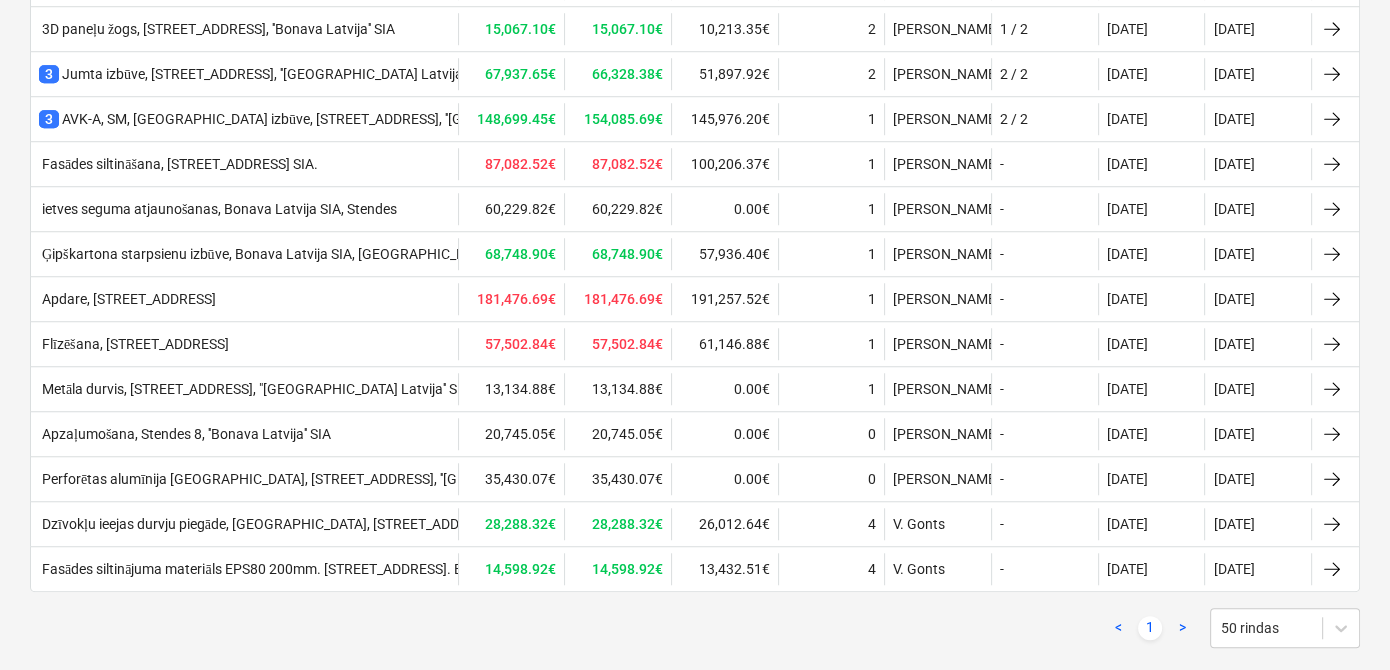 scroll, scrollTop: 1644, scrollLeft: 0, axis: vertical 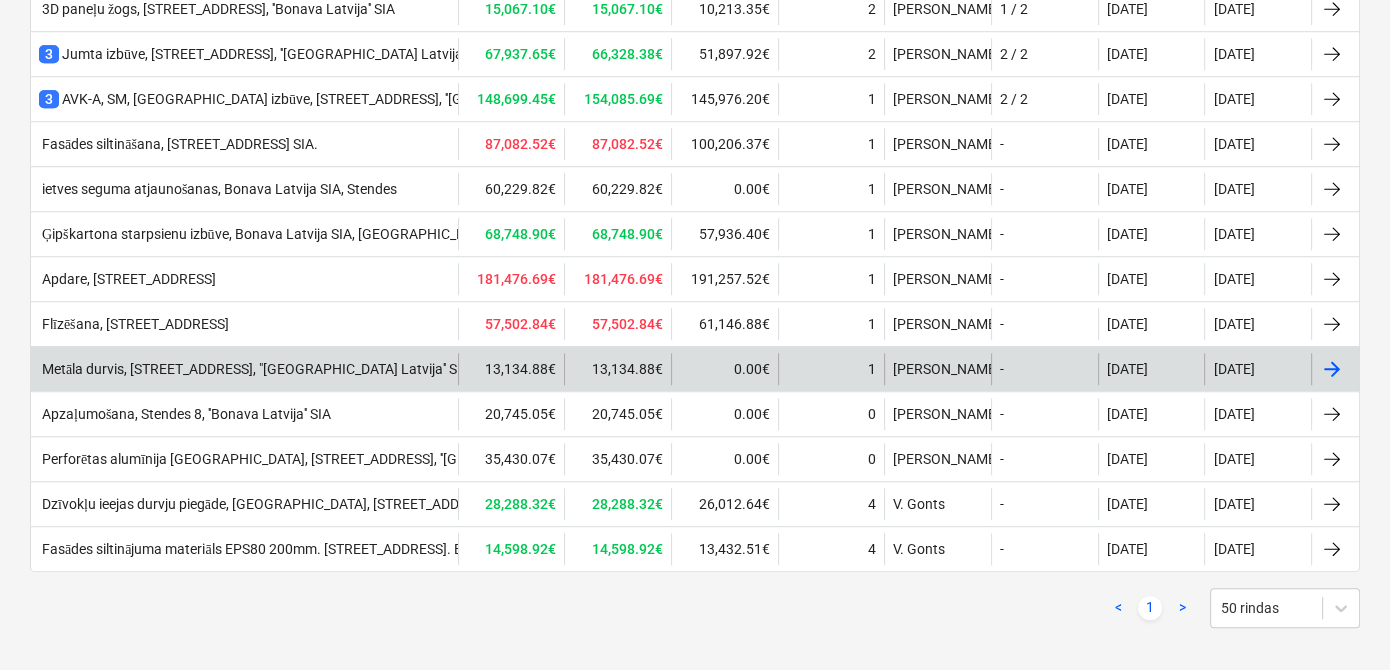 click on "Metāla durvis, [STREET_ADDRESS], "[GEOGRAPHIC_DATA] Latvija'' SIA" at bounding box center (254, 369) 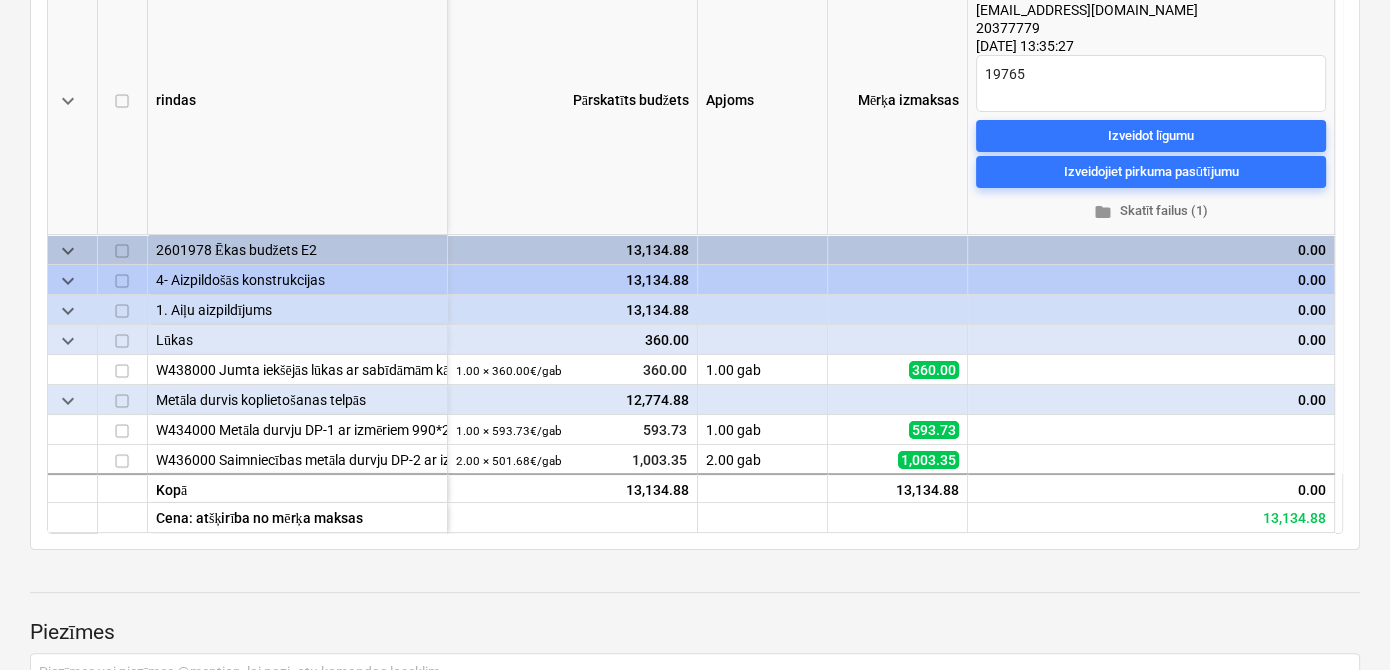 scroll, scrollTop: 121, scrollLeft: 0, axis: vertical 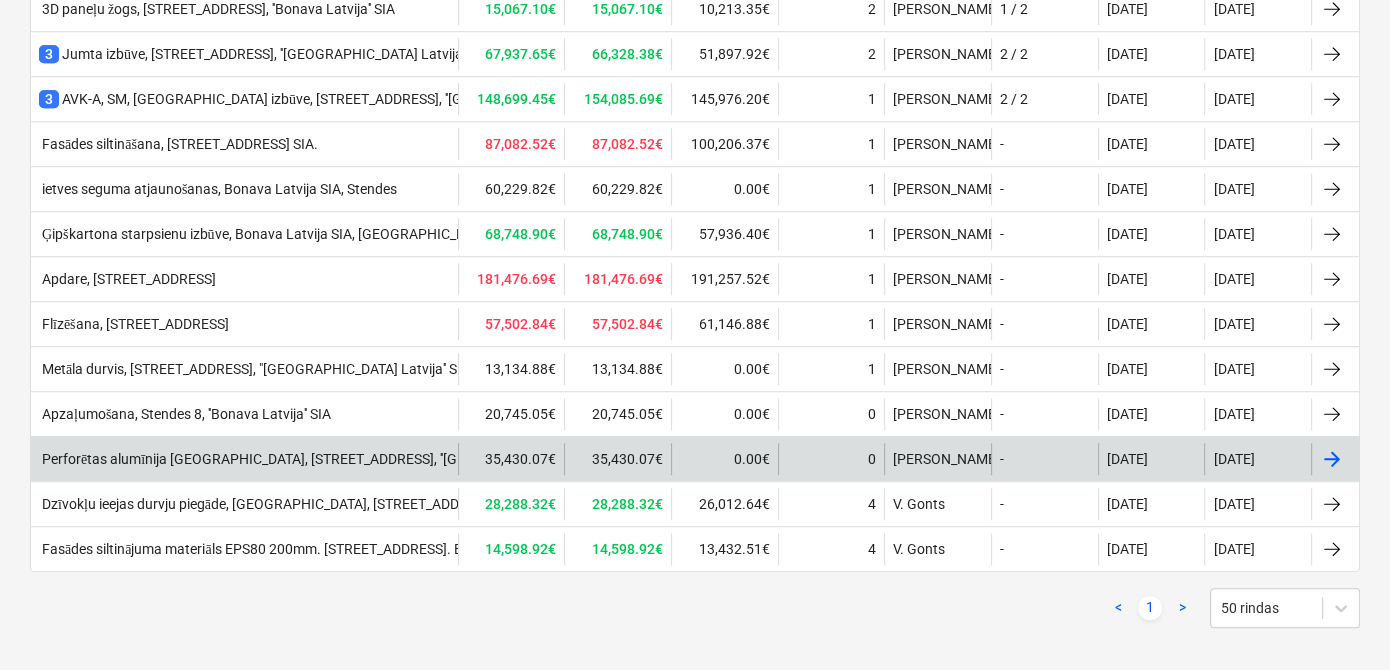 click on "Perforētas alumīnija [GEOGRAPHIC_DATA], [STREET_ADDRESS], ''[GEOGRAPHIC_DATA] Latvija'' SIA" at bounding box center (344, 459) 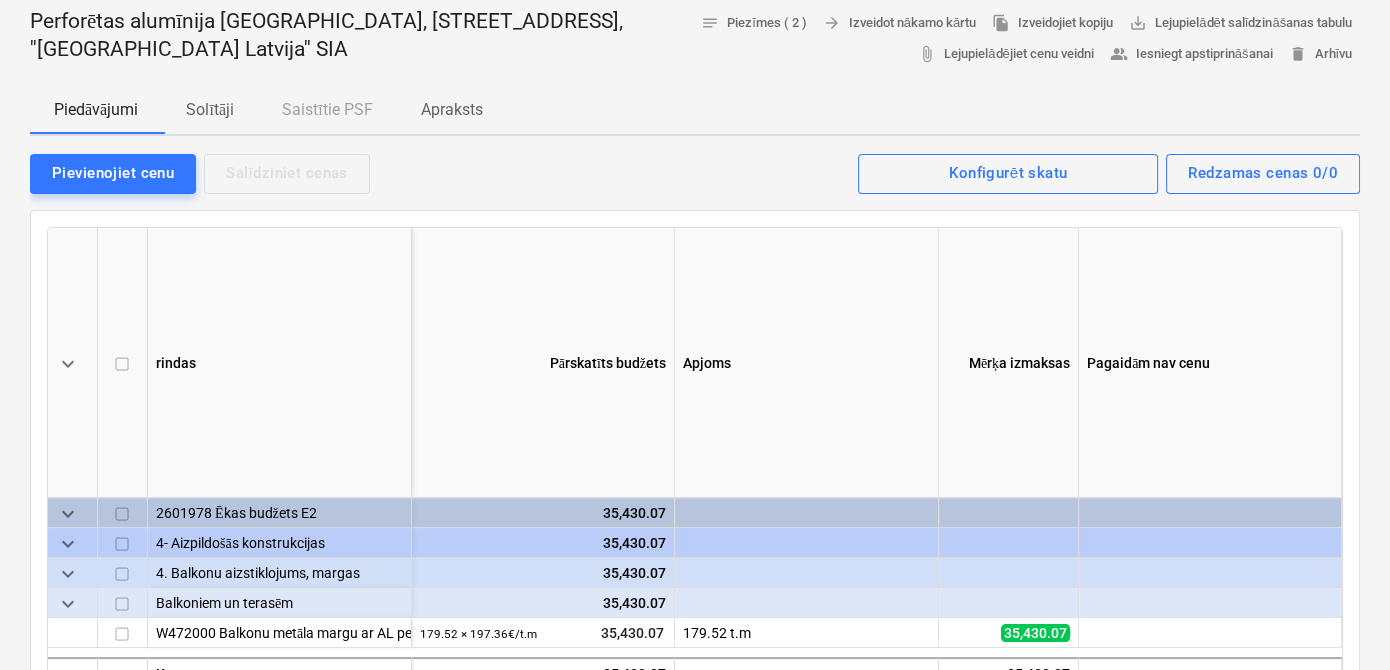 scroll, scrollTop: 0, scrollLeft: 0, axis: both 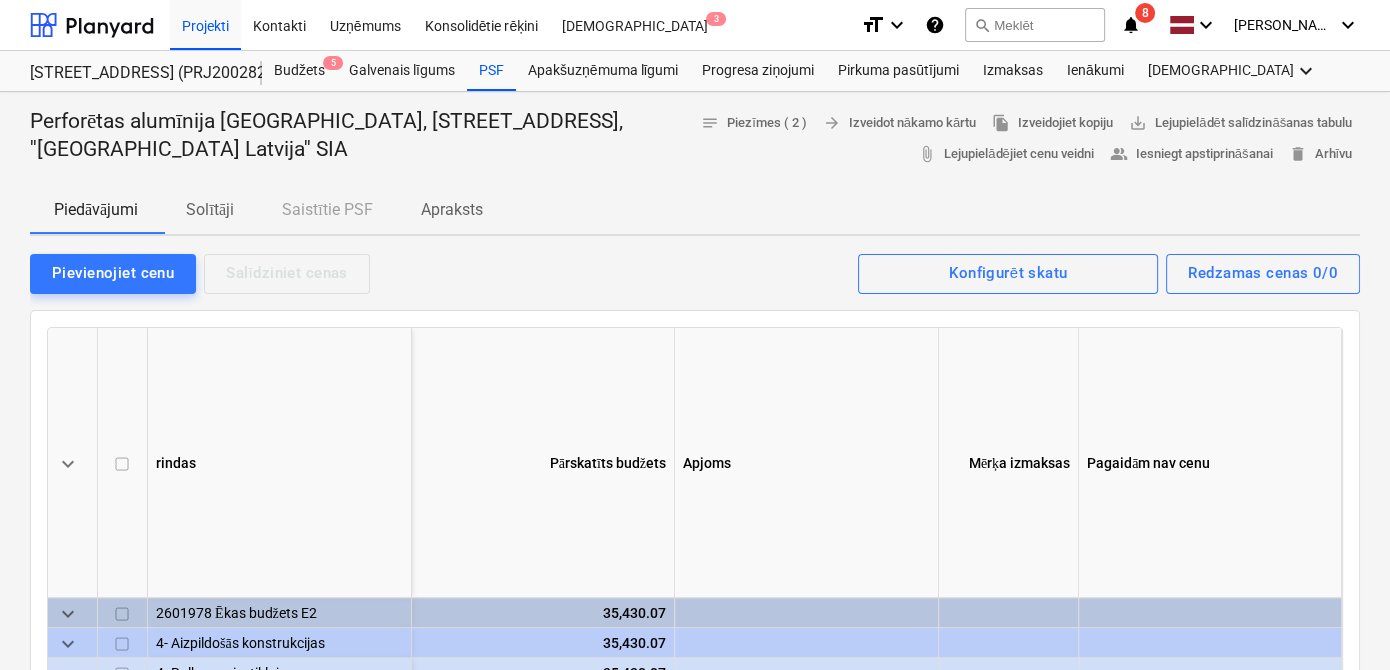 click on "Solītāji" at bounding box center (210, 210) 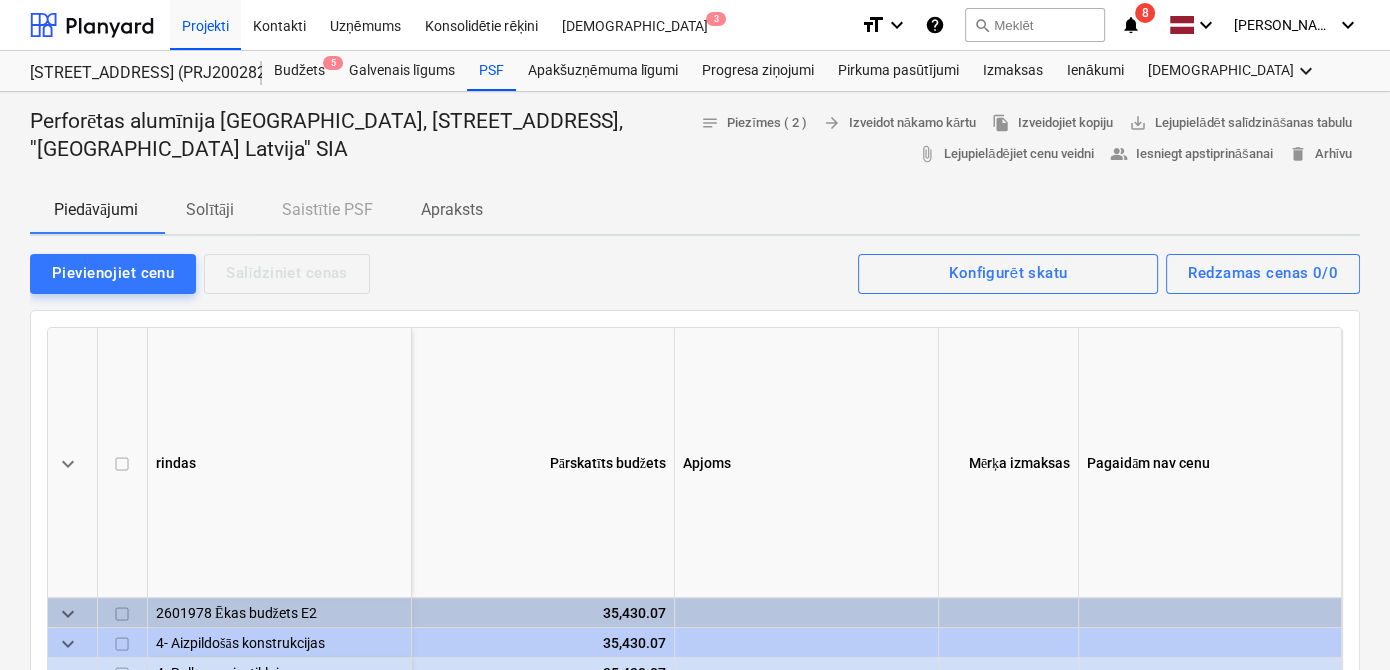 scroll, scrollTop: 1644, scrollLeft: 0, axis: vertical 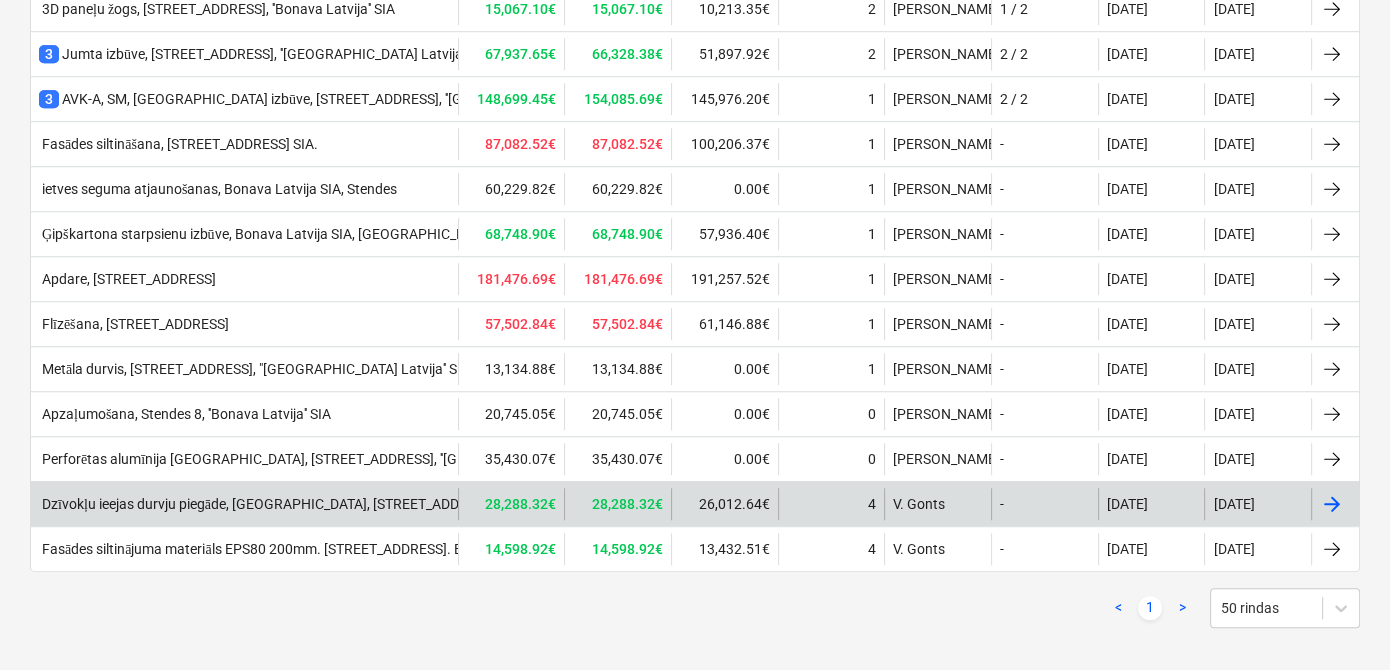 click on "Dzīvokļu ieejas durvju piegāde, [GEOGRAPHIC_DATA], [STREET_ADDRESS]" at bounding box center (267, 504) 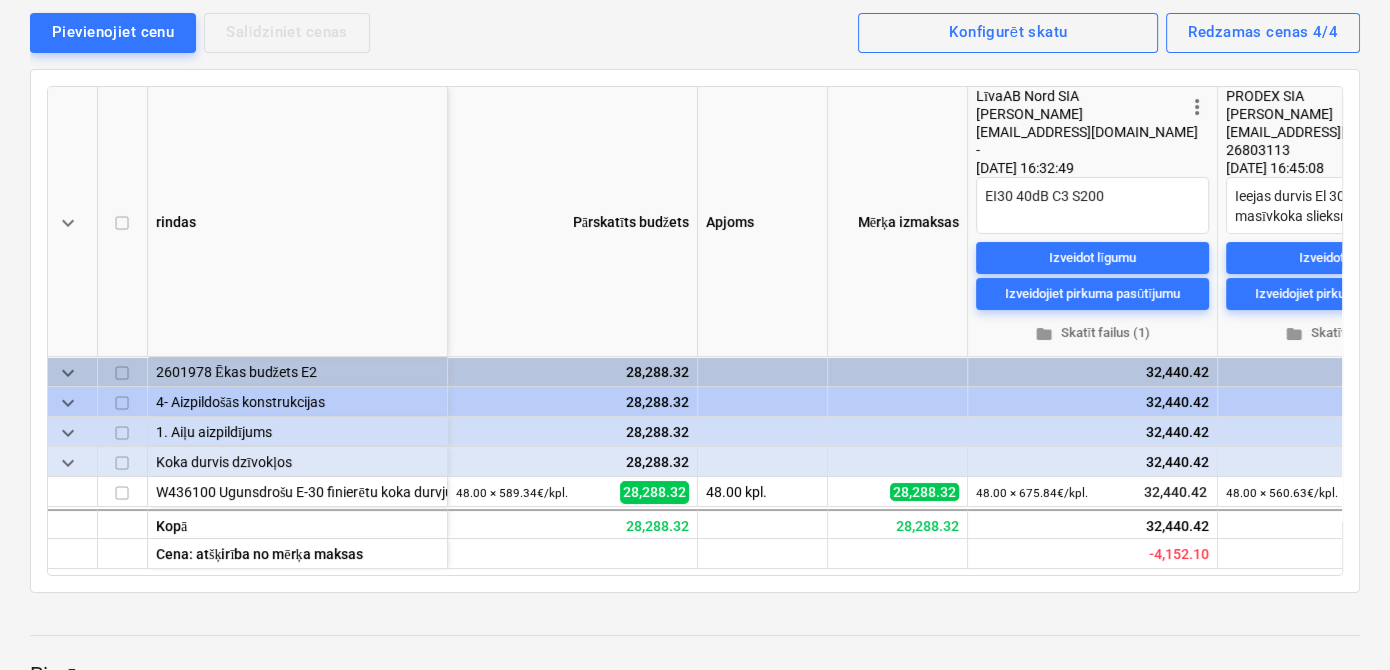 scroll, scrollTop: 242, scrollLeft: 0, axis: vertical 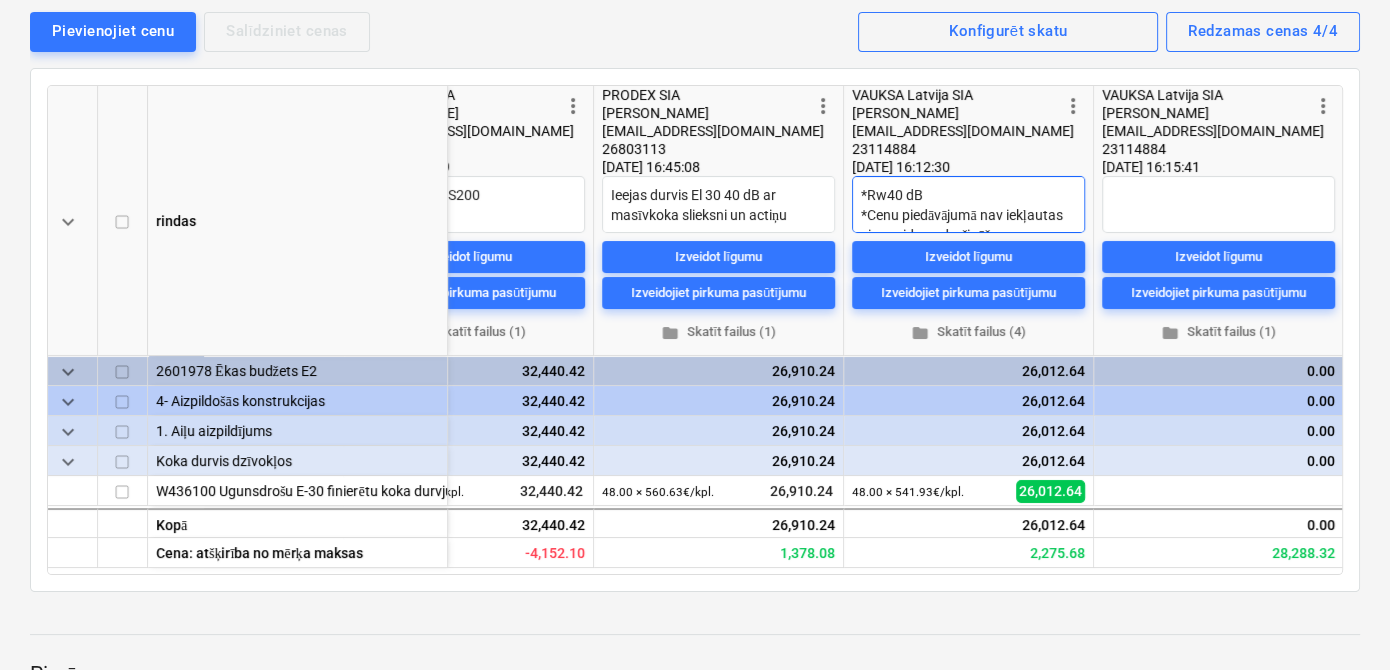 click on "*Rw40 dB
*Cenu piedāvājumā nav iekļautas visa veida apdrošināšanas izmaksas.
*Cenu piedāvājumā nav iekļauts: Durvju iepakošana pēc montāžas, putu nogriešana, visa veida aiļu apdare." at bounding box center (968, 204) 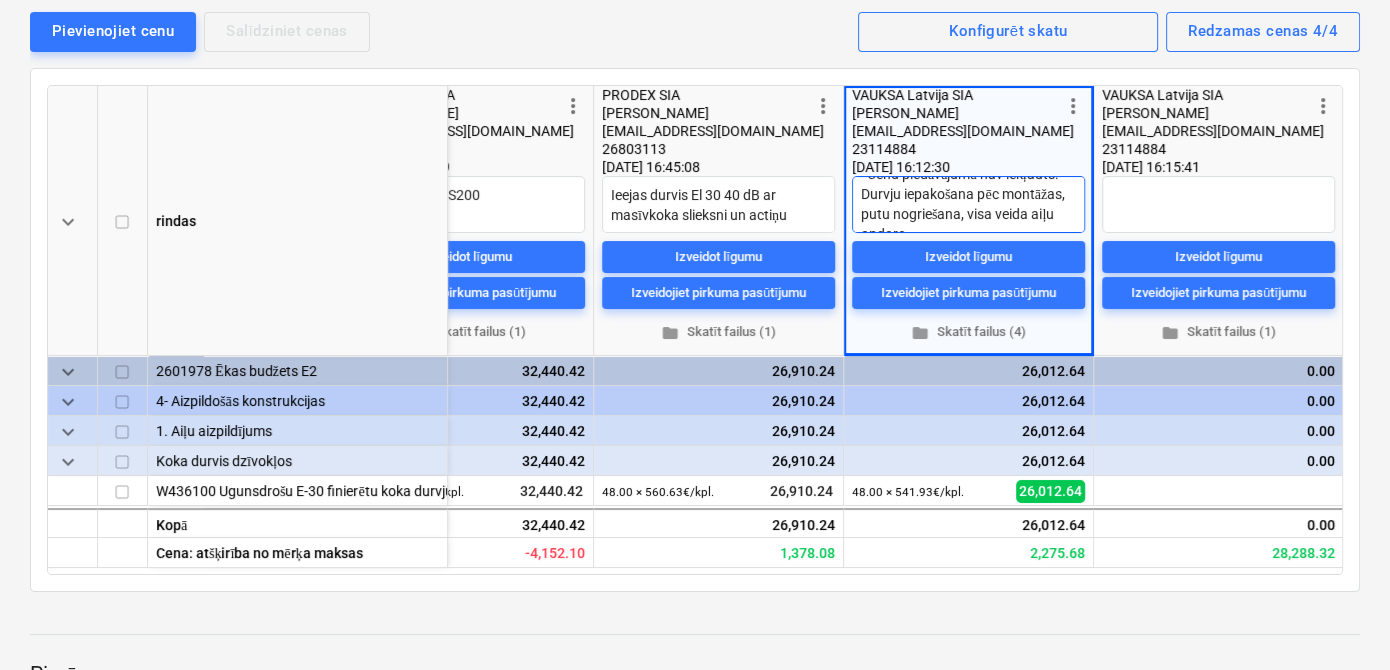 scroll, scrollTop: 139, scrollLeft: 0, axis: vertical 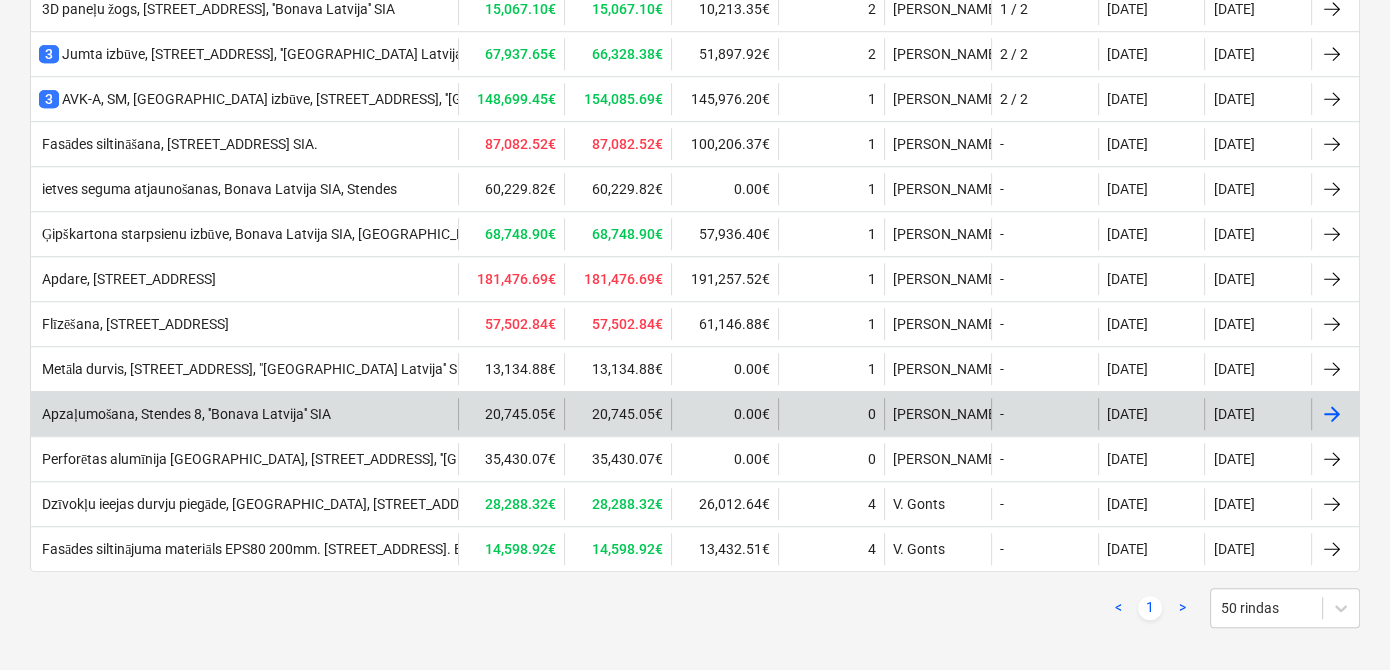 click on "Apzaļumošana, Stendes 8, ''Bonava Latvija'' SIA" at bounding box center [185, 414] 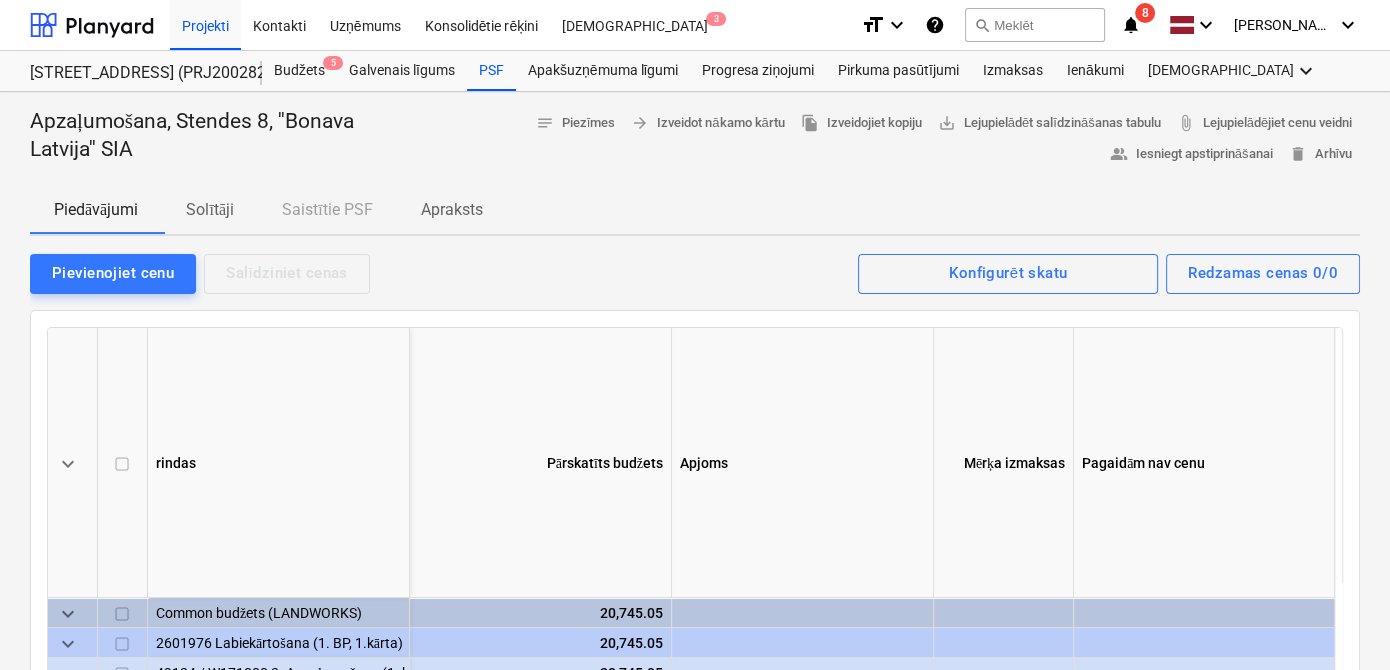 click on "Solītāji" at bounding box center (210, 210) 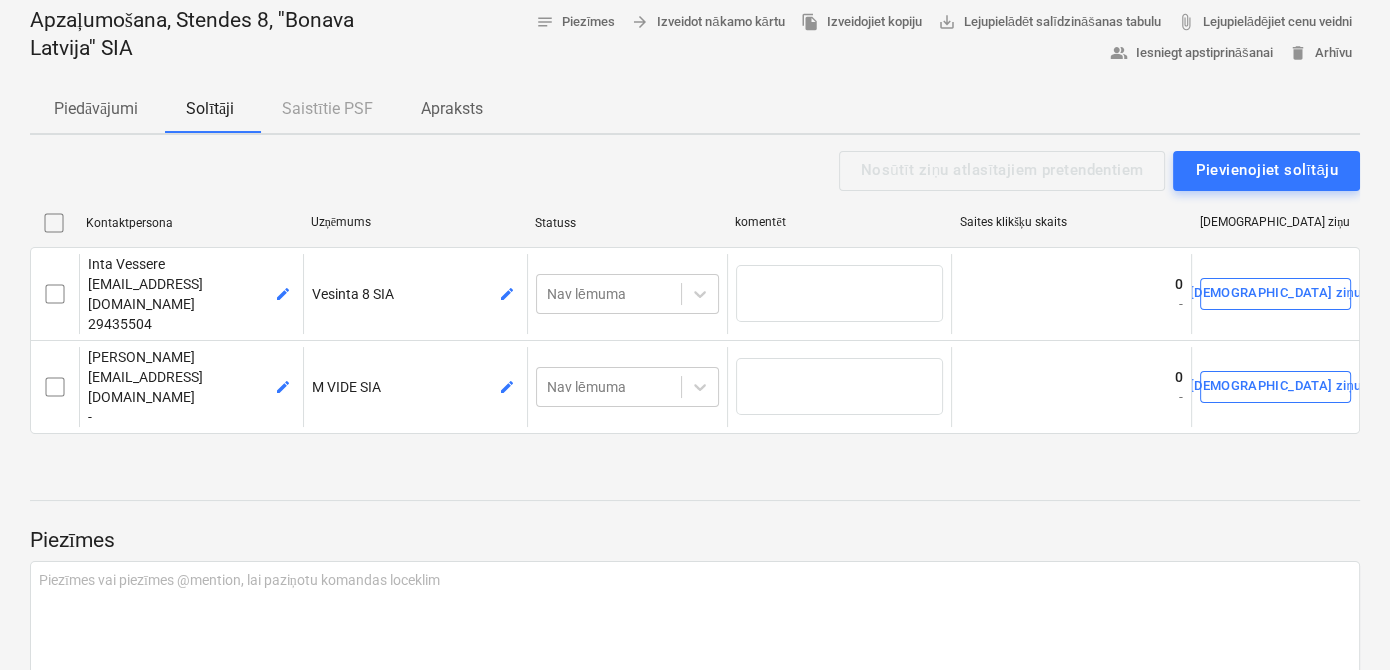 scroll, scrollTop: 121, scrollLeft: 0, axis: vertical 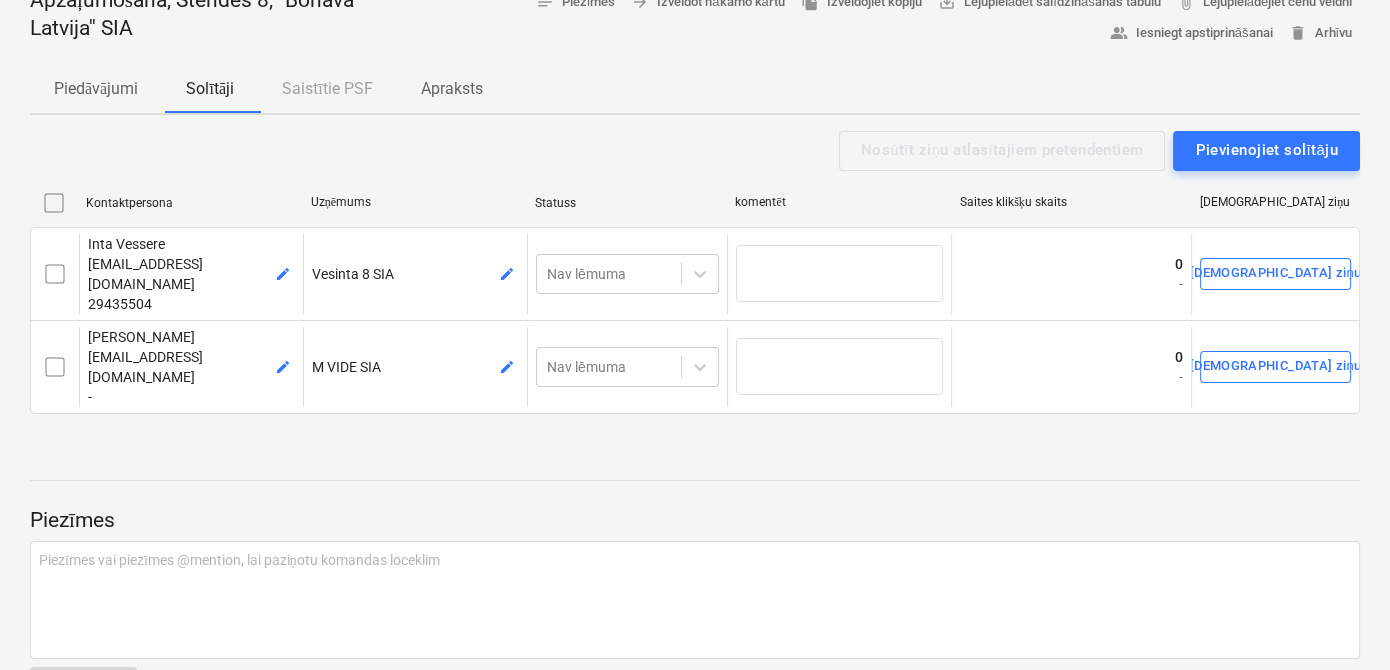 click on "Piedāvājumi" at bounding box center [96, 89] 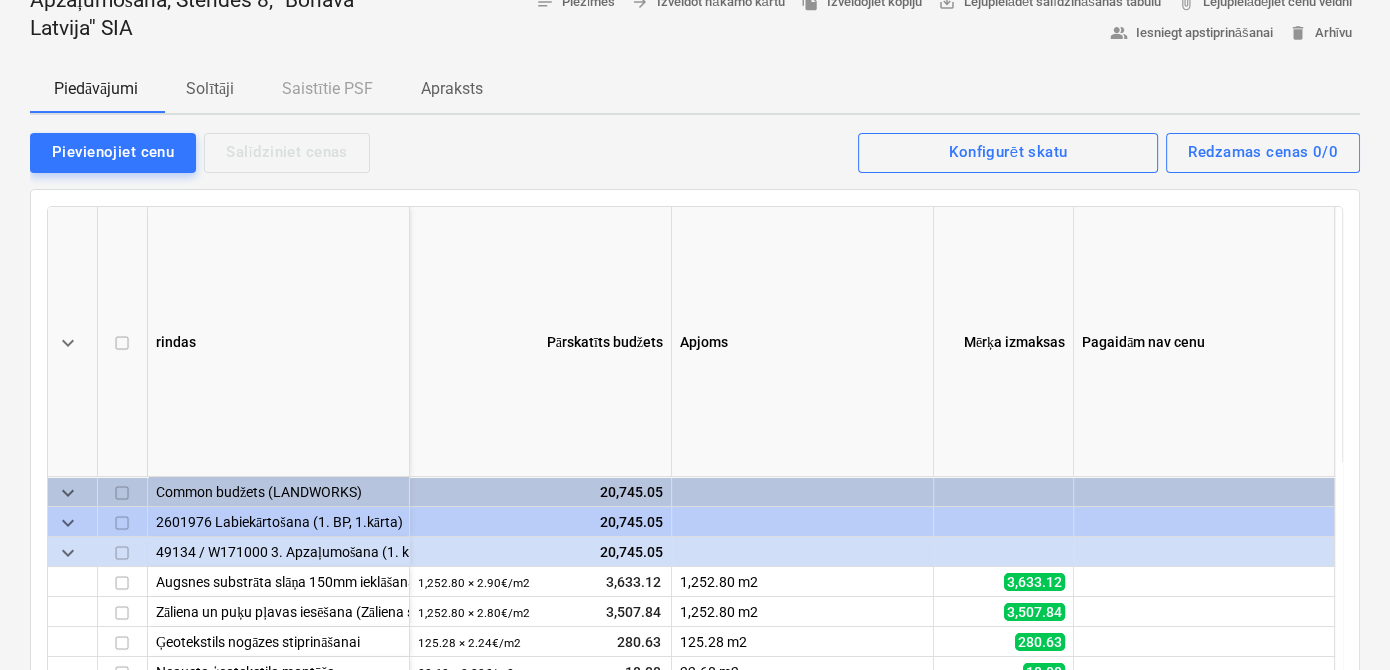 click on "Apraksts" at bounding box center [452, 89] 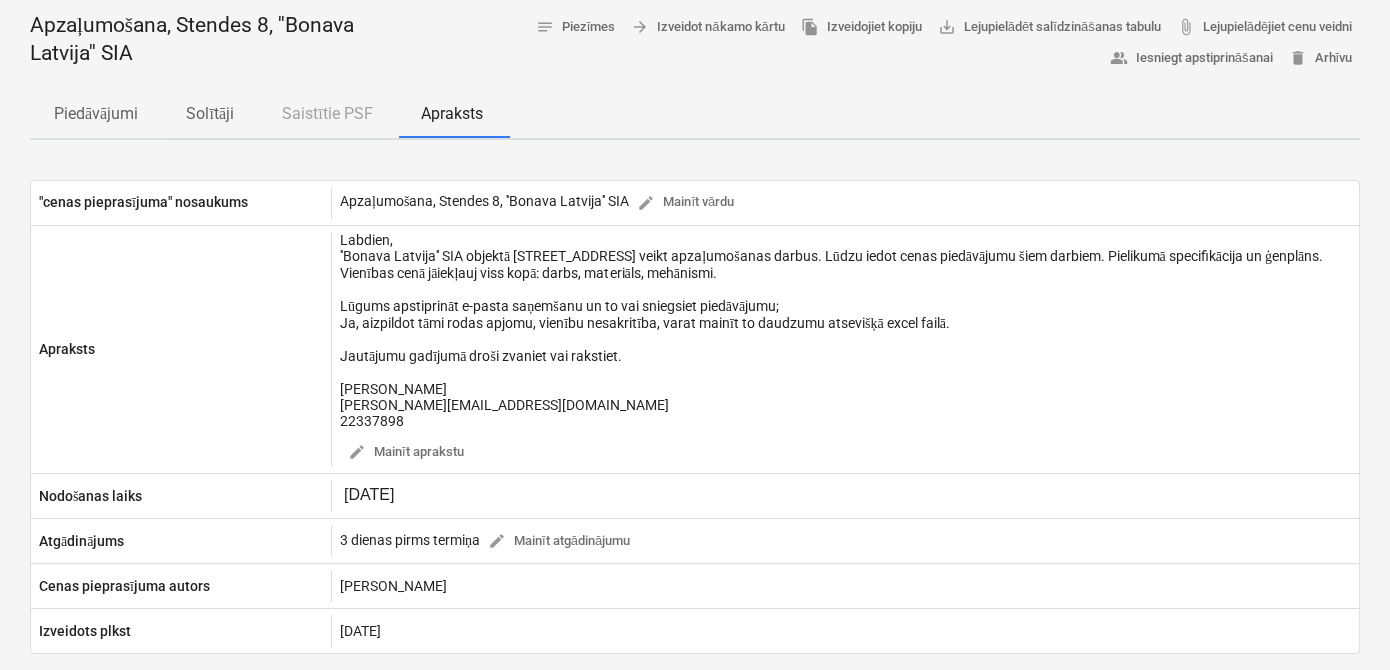 scroll, scrollTop: 0, scrollLeft: 0, axis: both 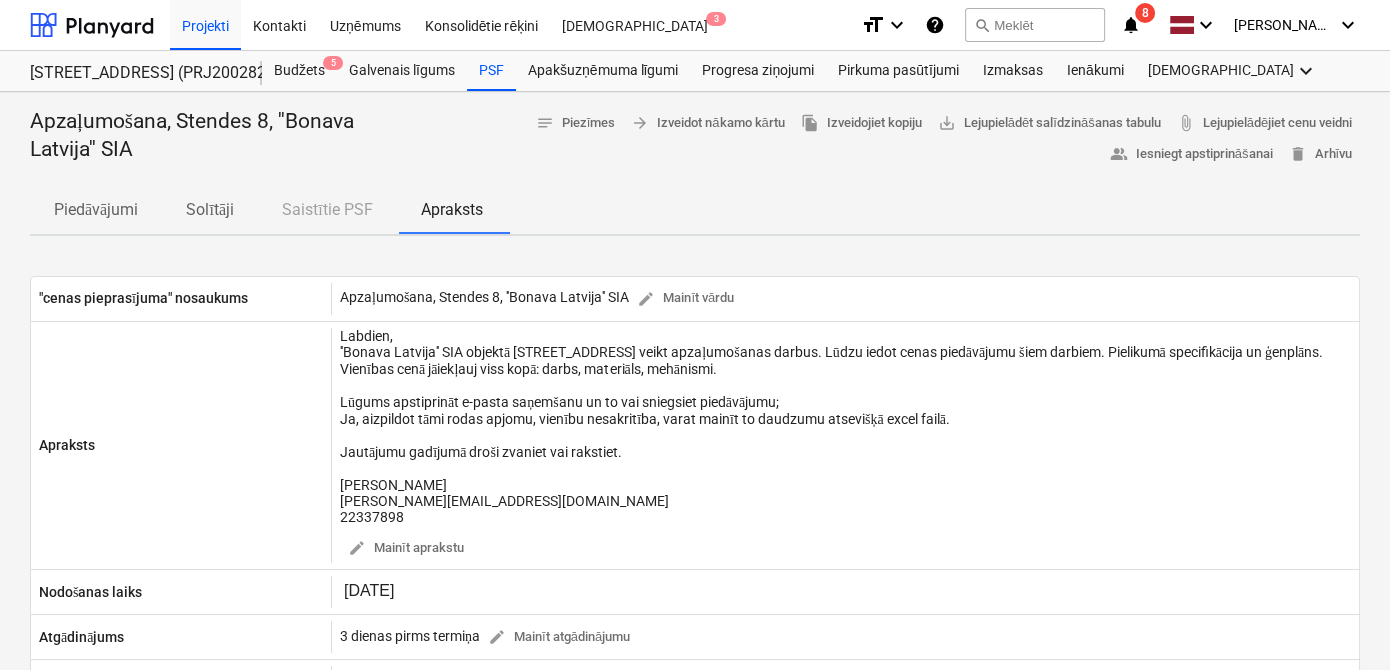 click on "Piedāvājumi" at bounding box center [96, 210] 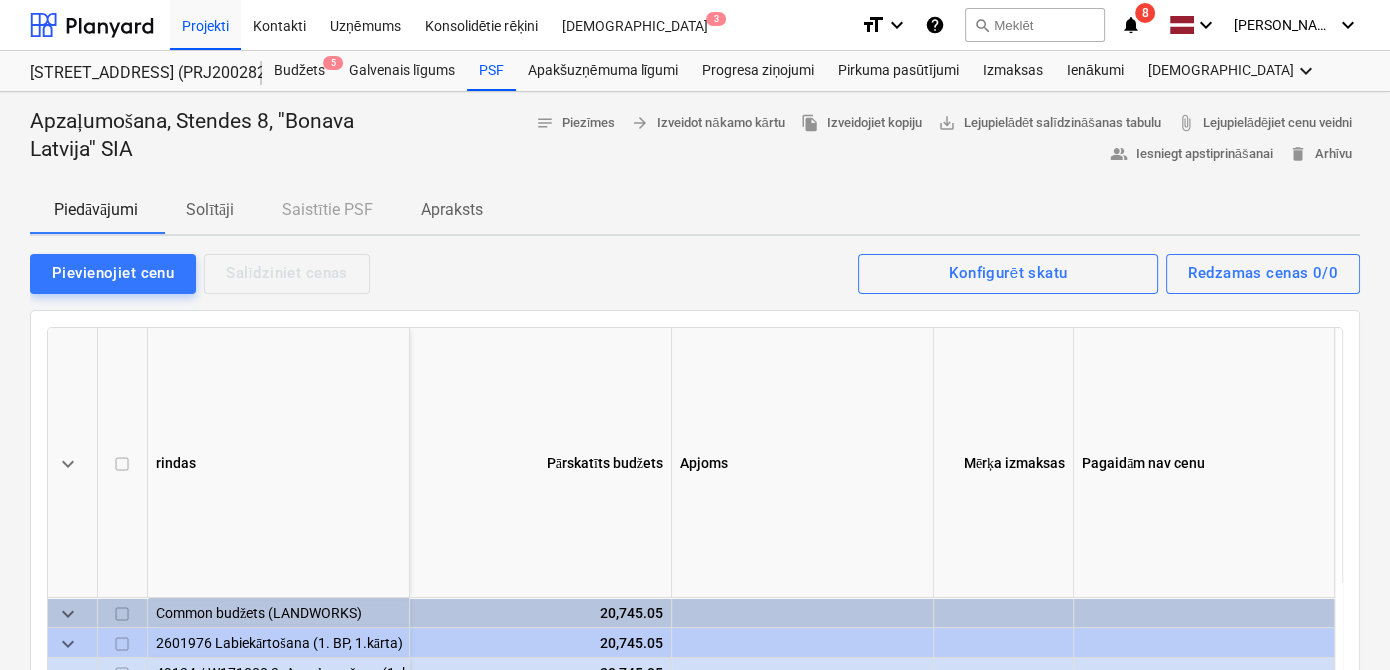 click on "Solītāji" at bounding box center (210, 210) 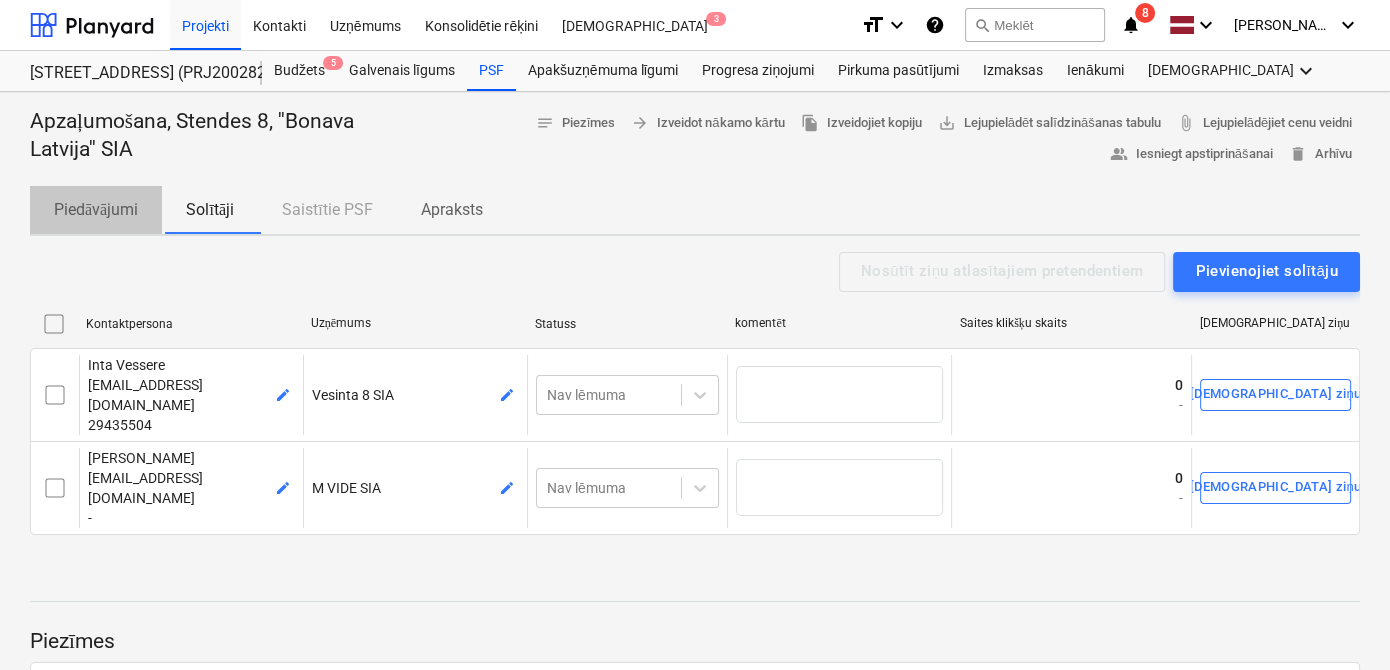 click on "Piedāvājumi" at bounding box center [96, 210] 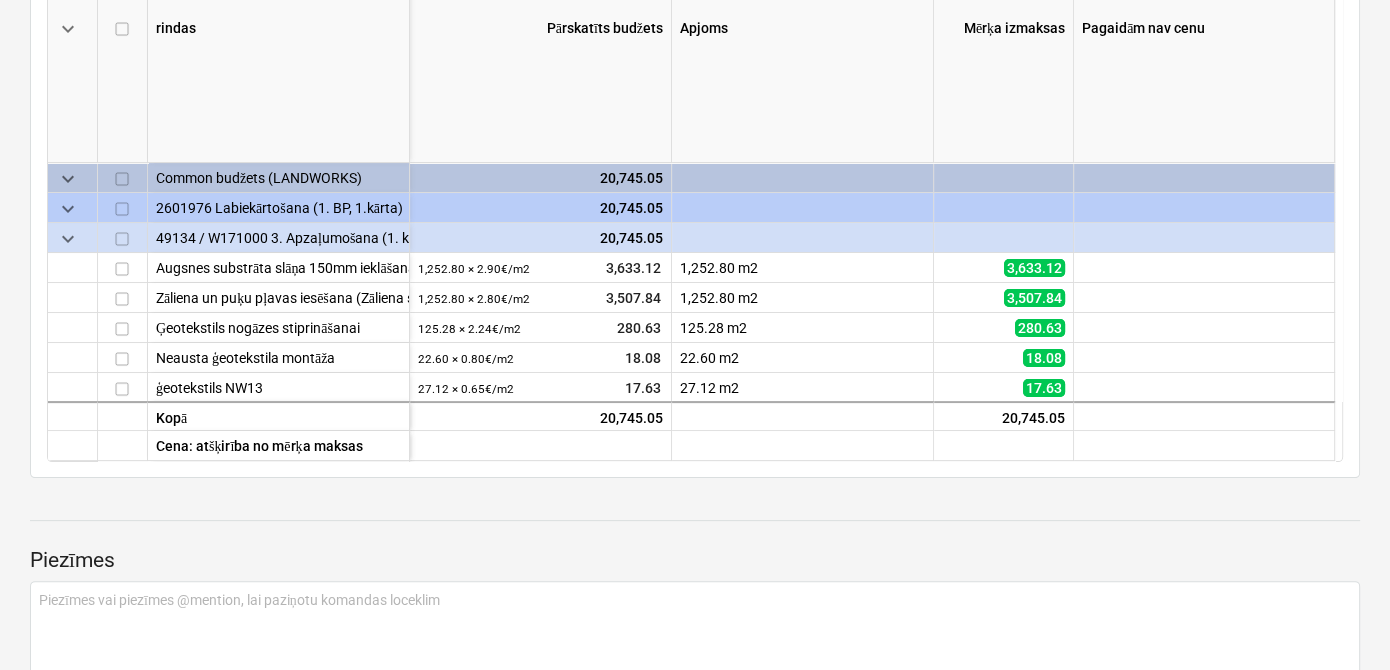 scroll, scrollTop: 541, scrollLeft: 0, axis: vertical 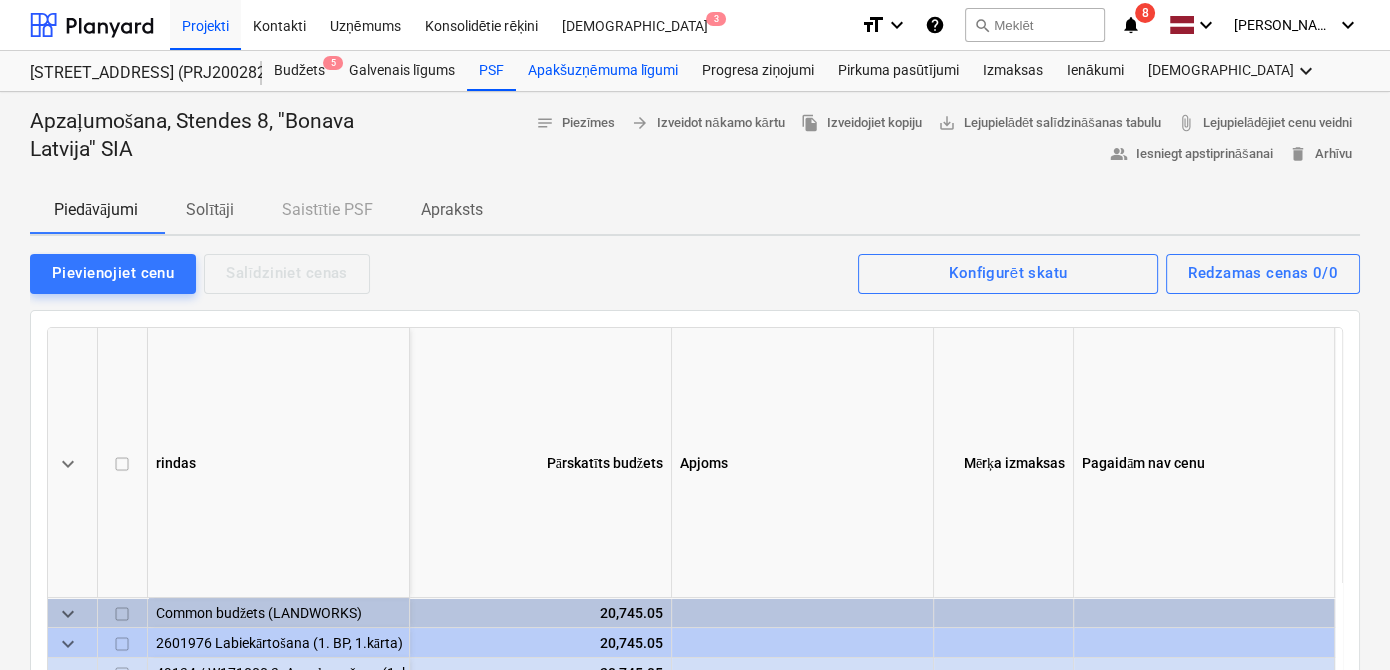click on "Apakšuzņēmuma līgumi" at bounding box center (603, 71) 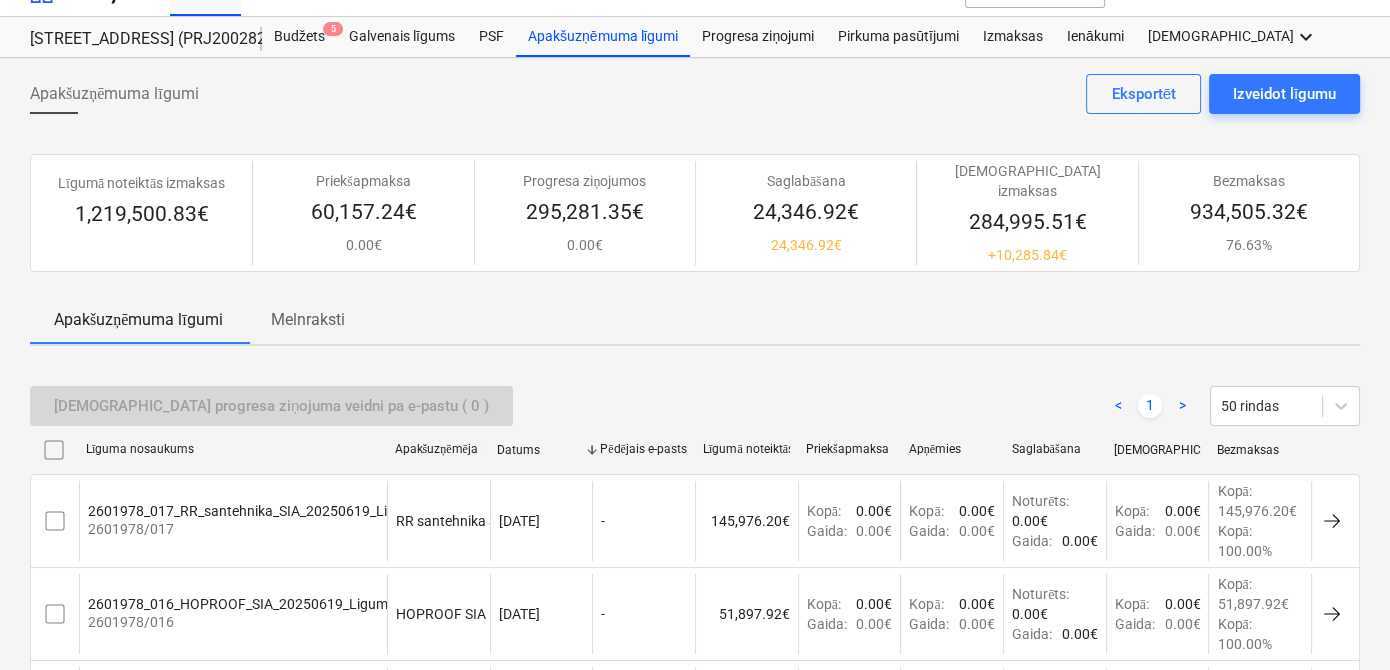 scroll, scrollTop: 0, scrollLeft: 0, axis: both 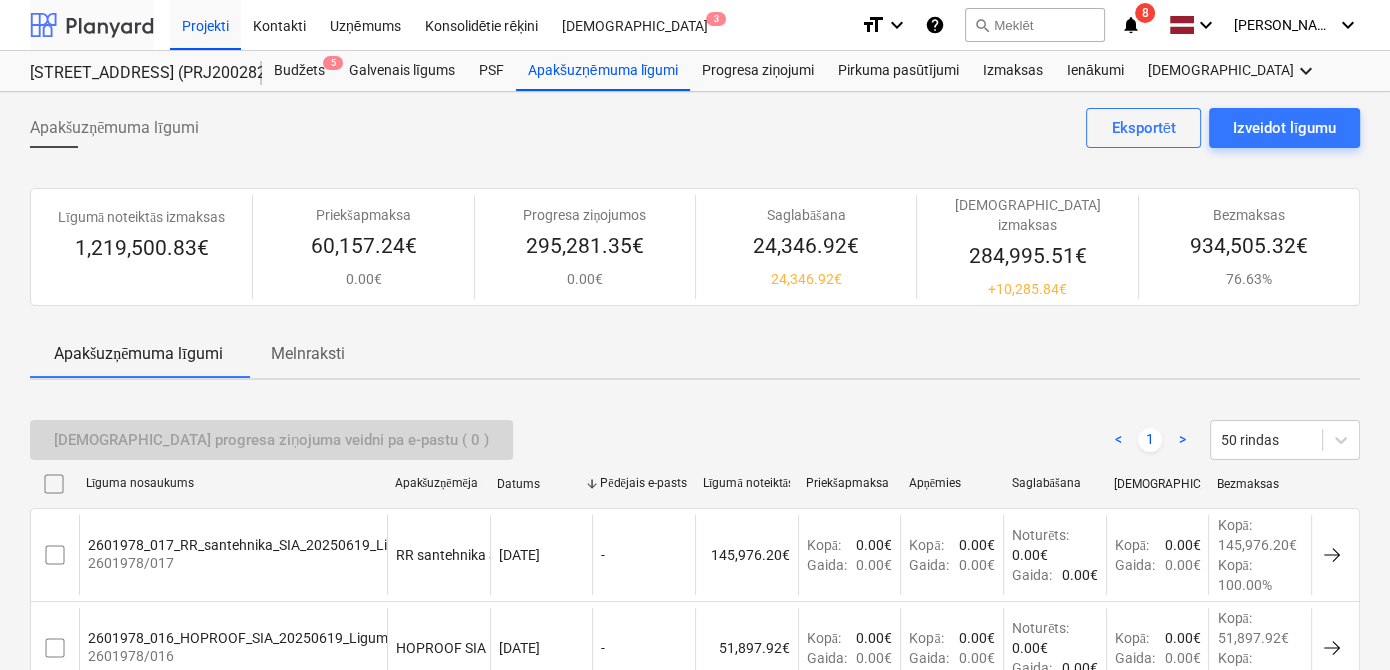 click at bounding box center (92, 25) 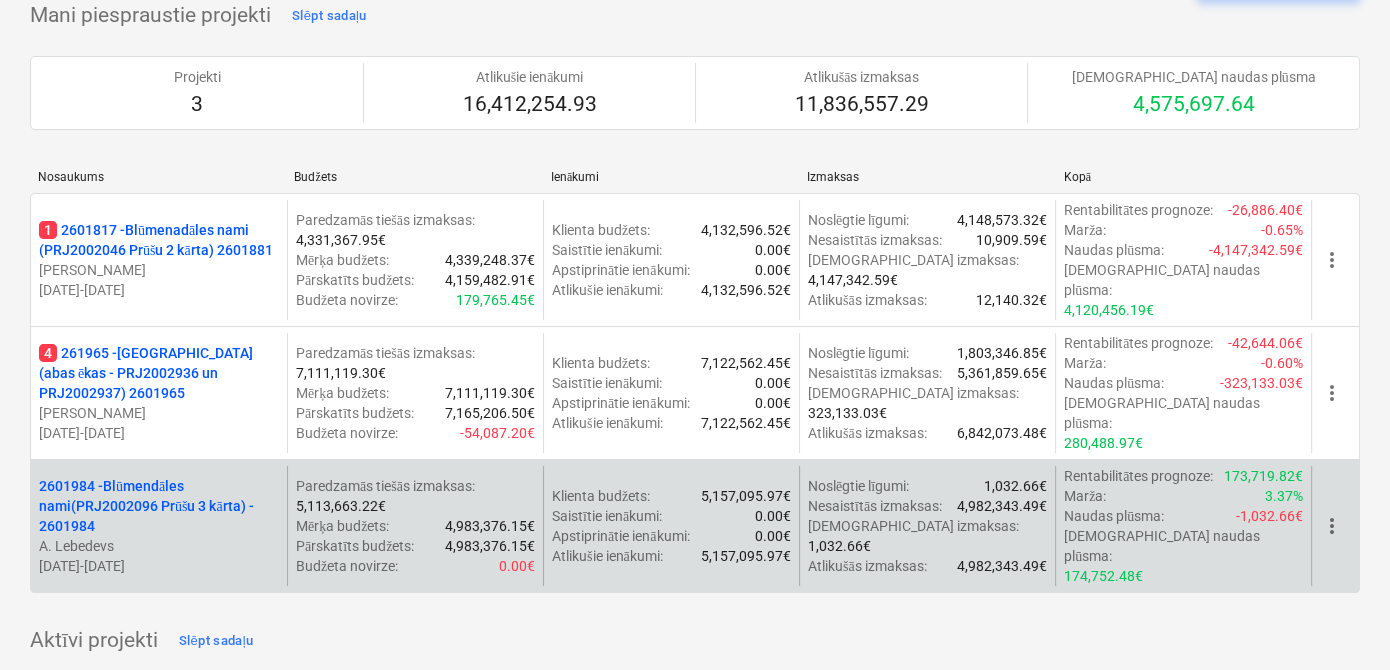 scroll, scrollTop: 242, scrollLeft: 0, axis: vertical 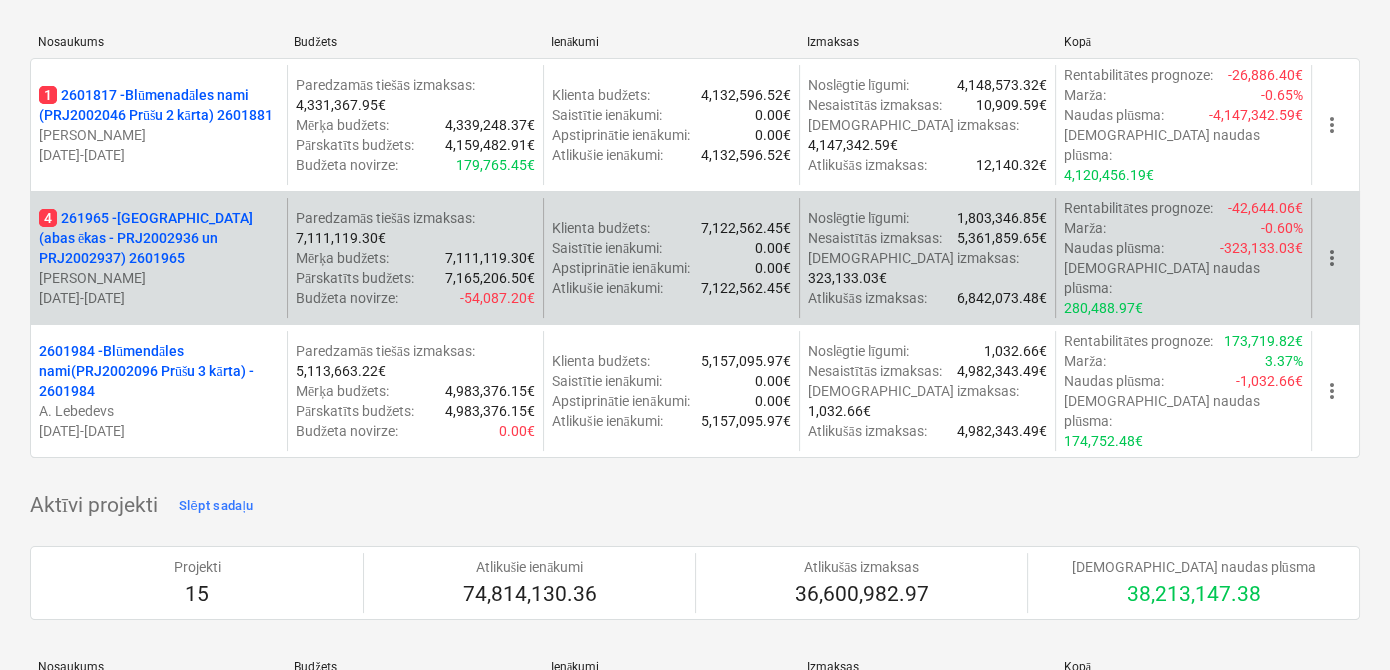 click on "4  261965 -  [GEOGRAPHIC_DATA] (abas ēkas - PRJ2002936 un PRJ2002937) 2601965" at bounding box center [159, 238] 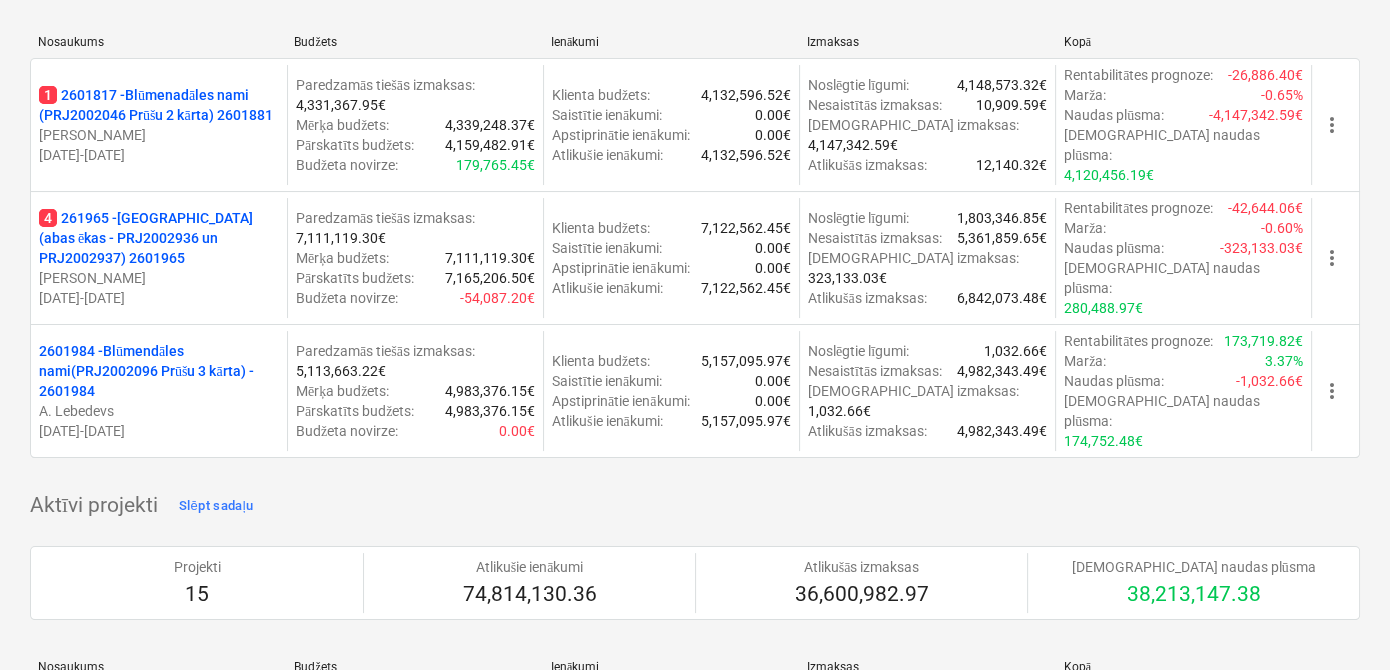 scroll, scrollTop: 0, scrollLeft: 0, axis: both 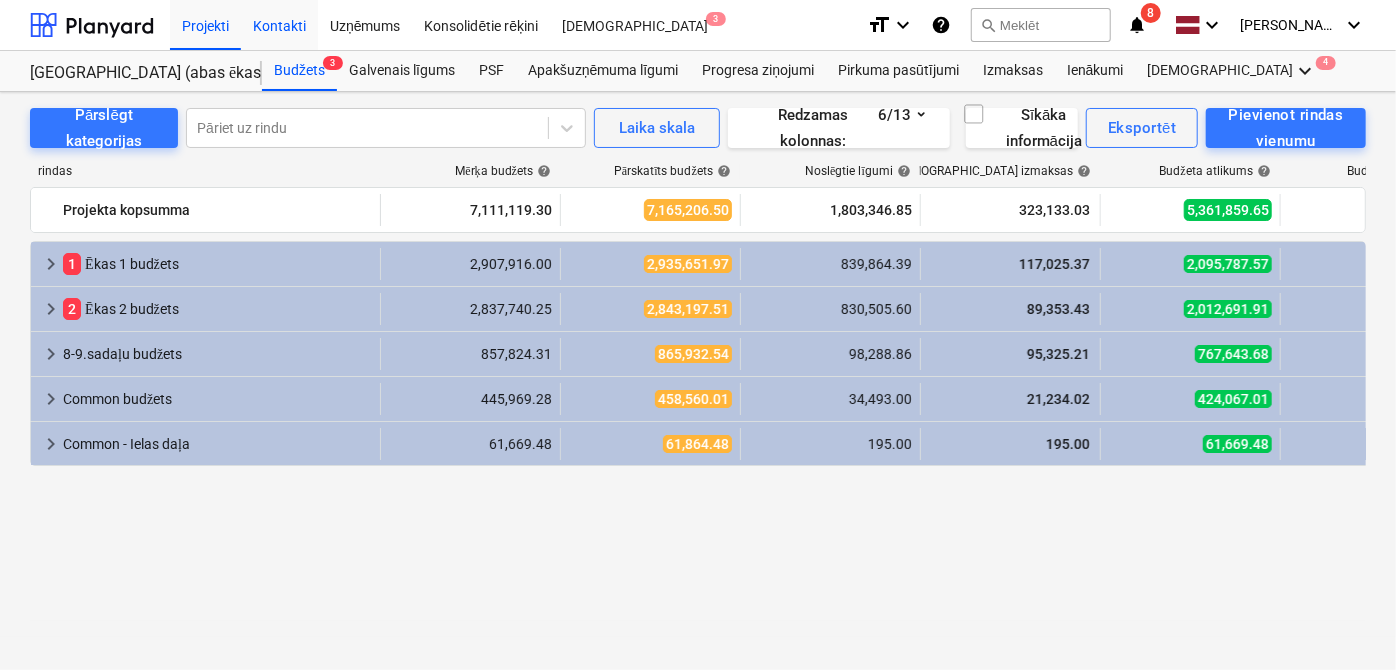 click on "Kontakti" at bounding box center (279, 24) 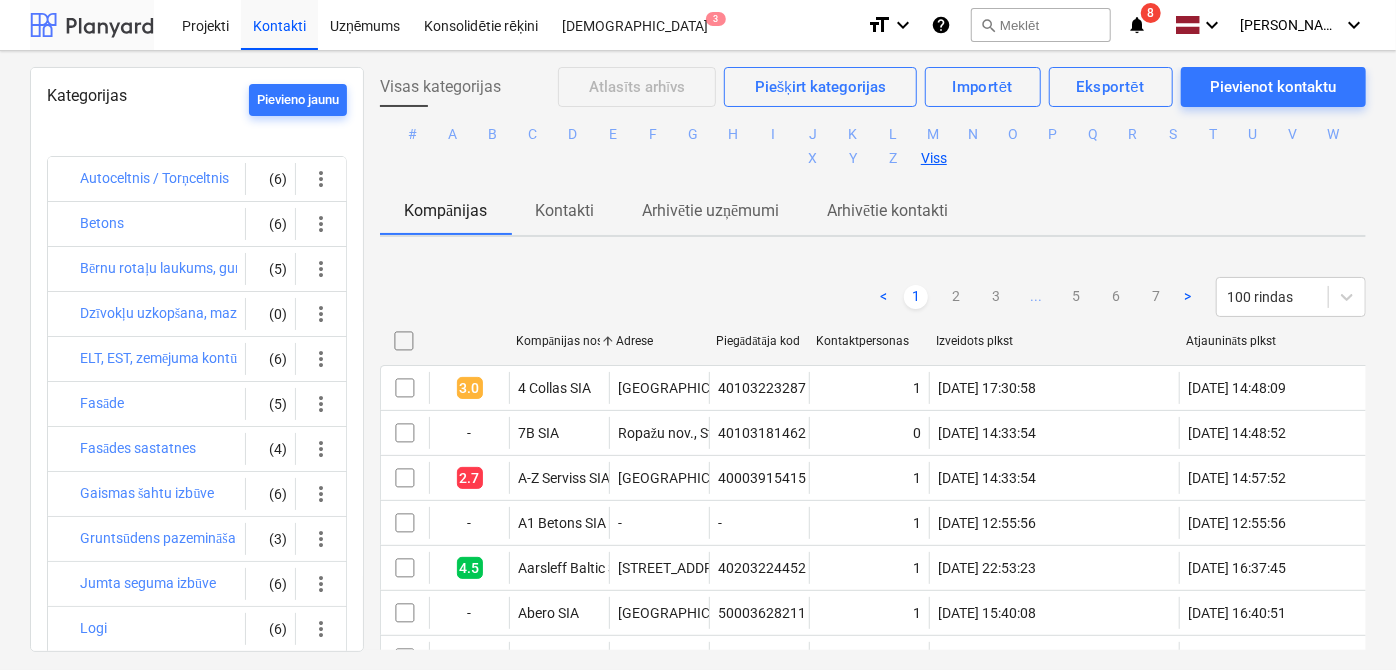 click at bounding box center (92, 25) 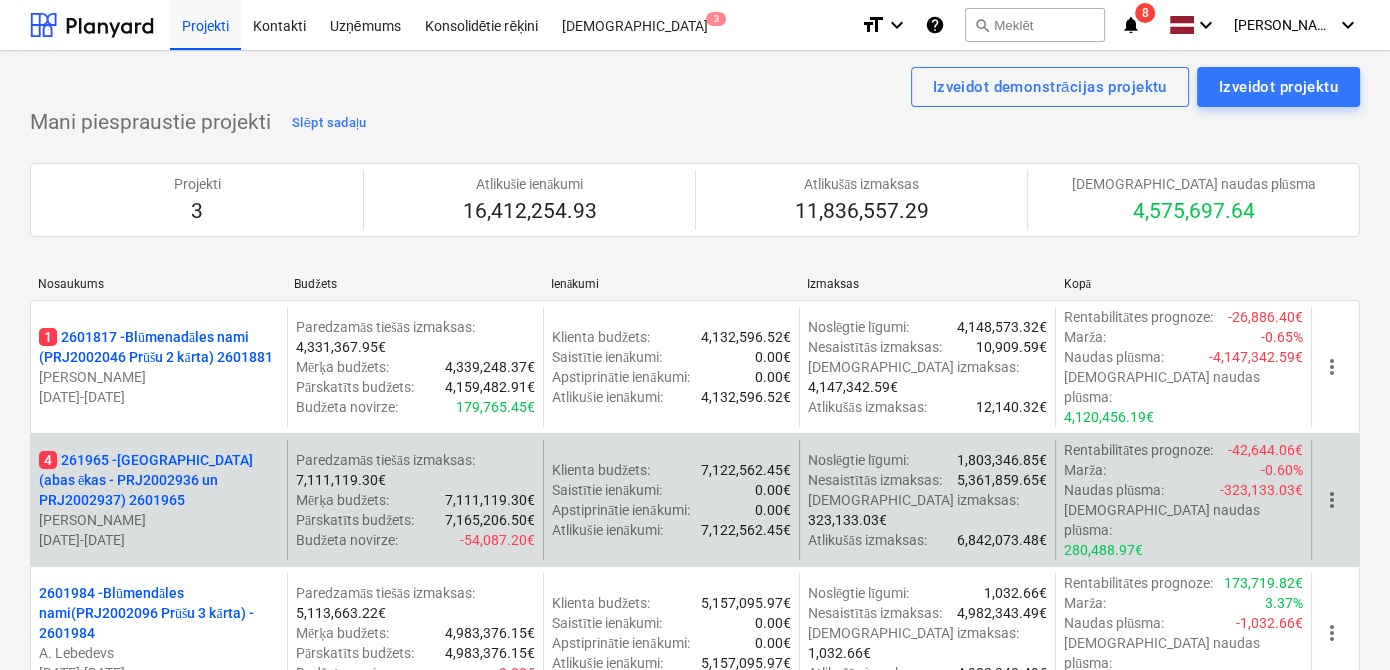 click on "4  261965 -  [GEOGRAPHIC_DATA] (abas ēkas - PRJ2002936 un PRJ2002937) 2601965" at bounding box center (159, 480) 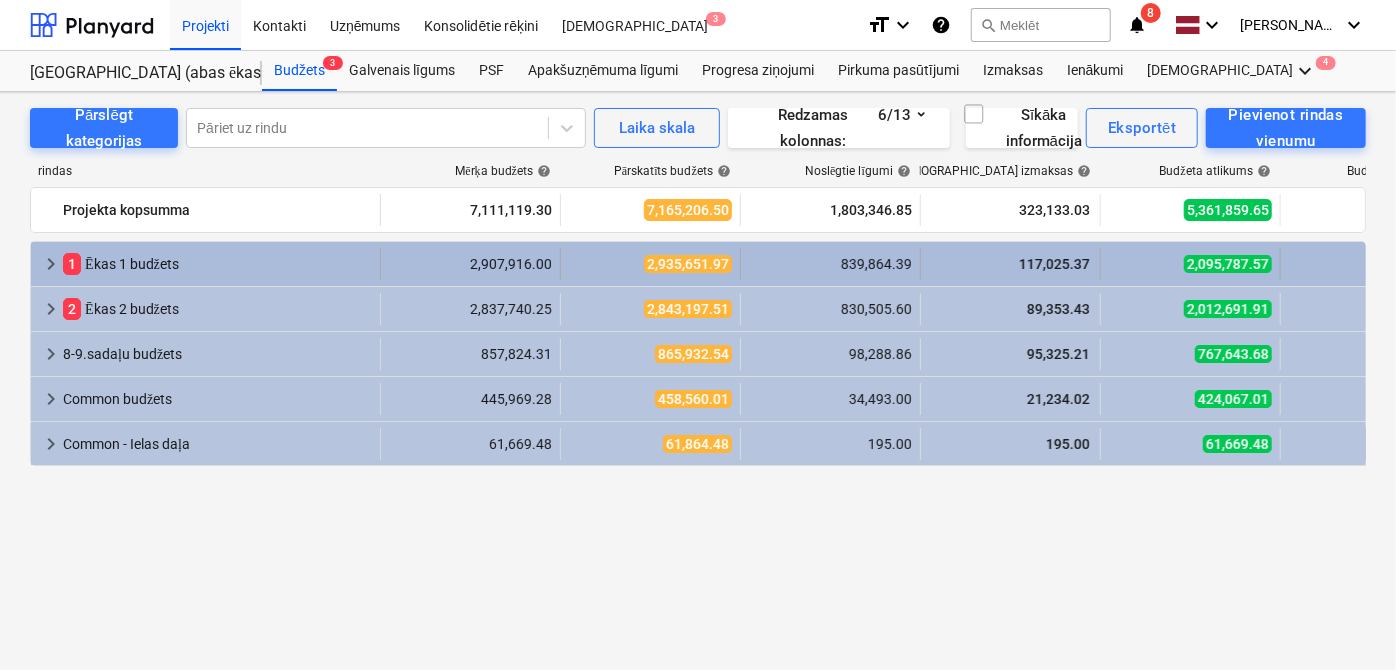 click on "1" at bounding box center [72, 264] 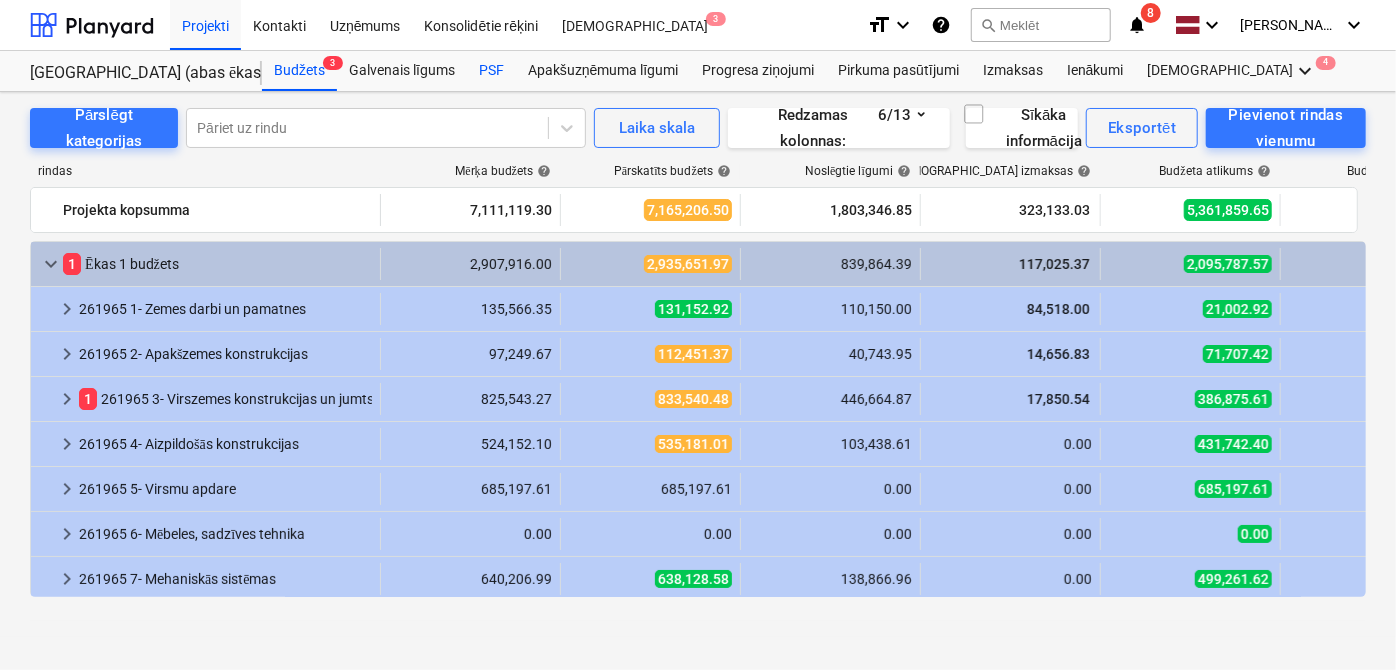 click on "PSF" at bounding box center (491, 71) 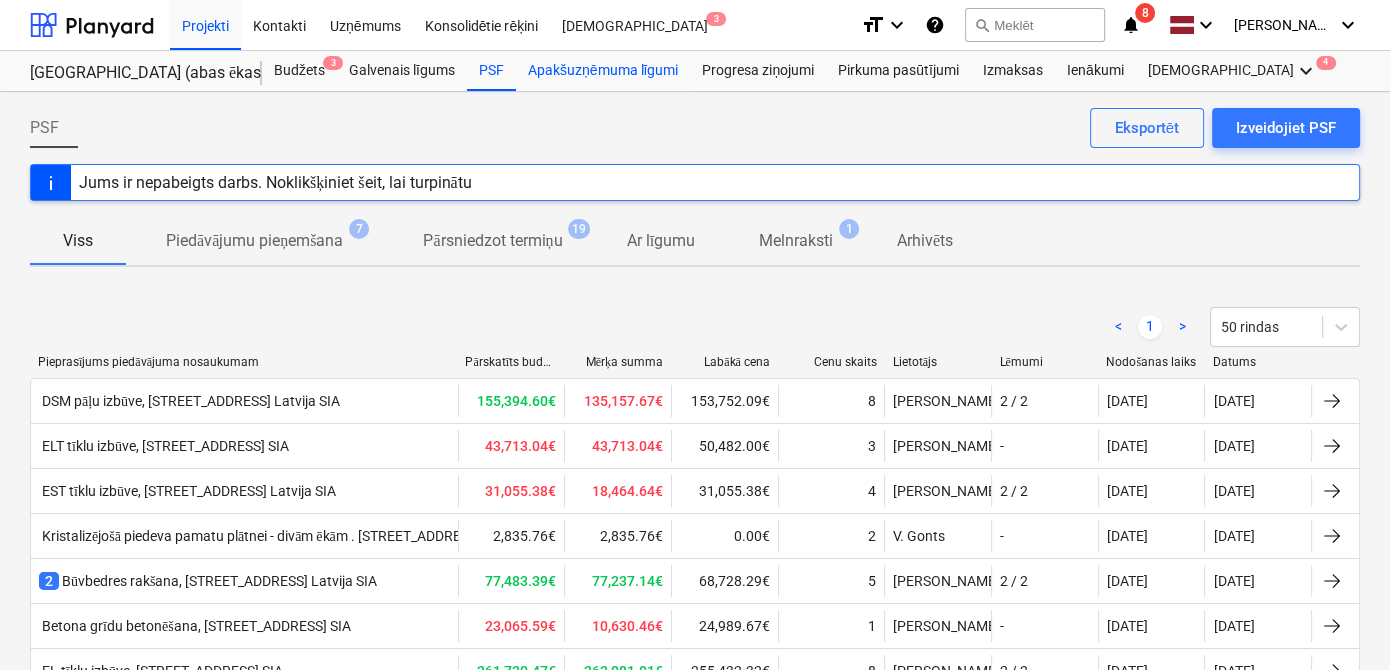 click on "Apakšuzņēmuma līgumi" at bounding box center (603, 71) 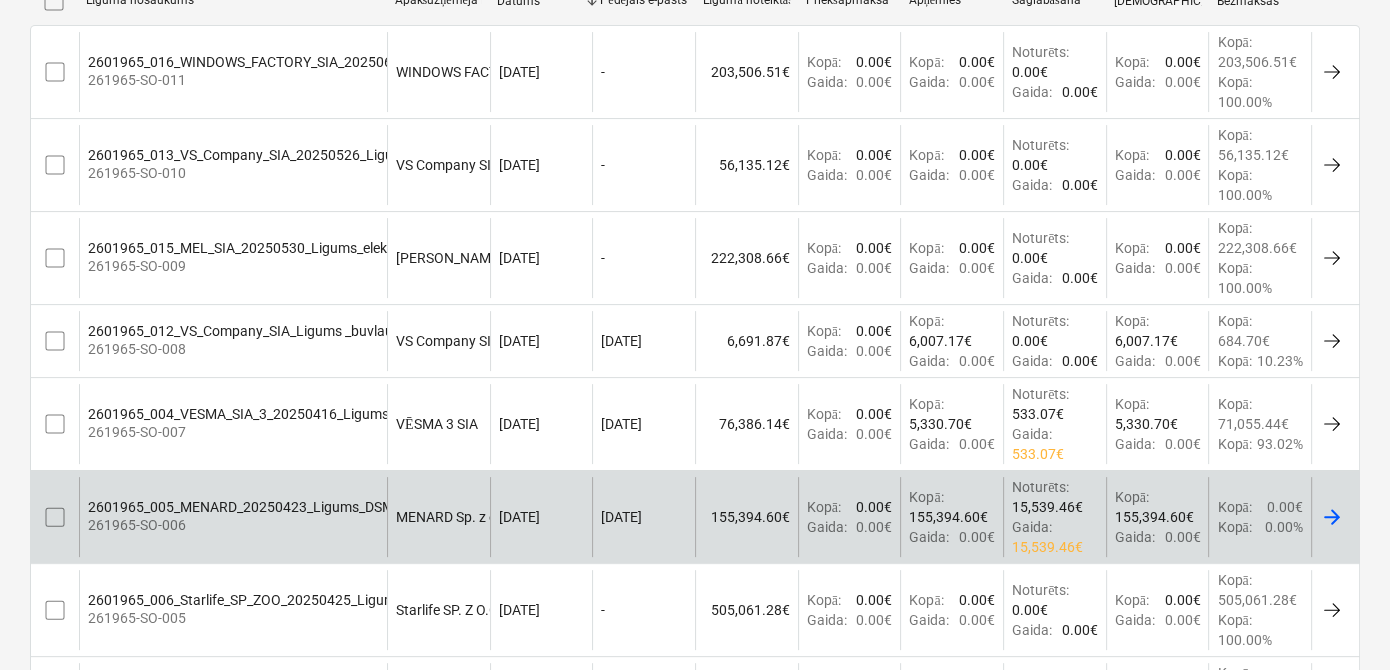 scroll, scrollTop: 485, scrollLeft: 0, axis: vertical 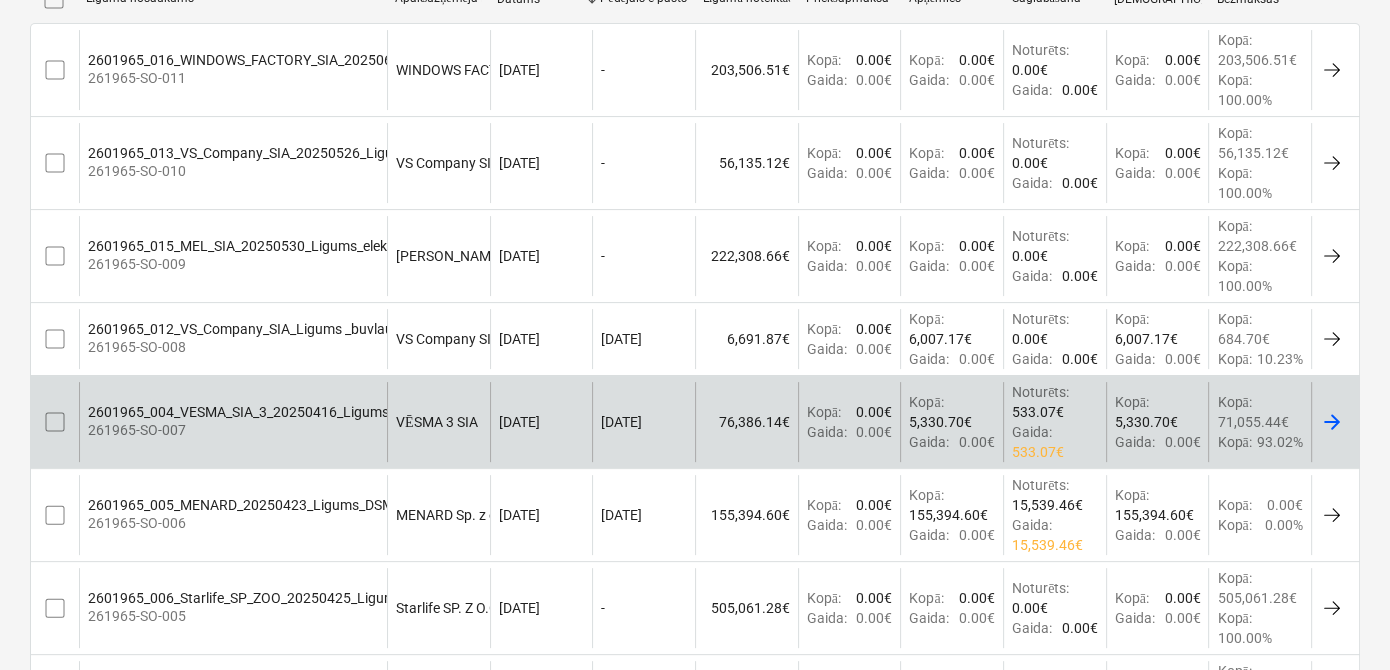 click on "2601965_004_VESMA_SIA_3_20250416_Ligums_Buvbedres_raksana_N17A.pdf" at bounding box center [336, 412] 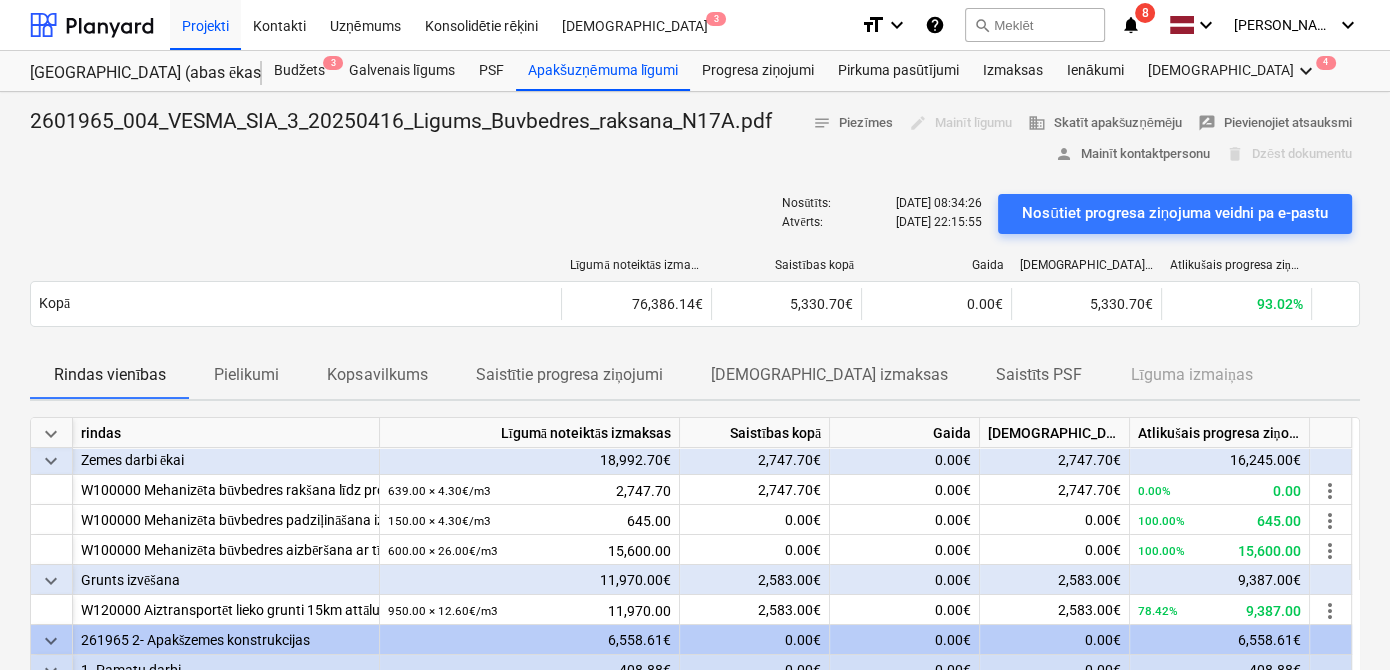 scroll, scrollTop: 242, scrollLeft: 0, axis: vertical 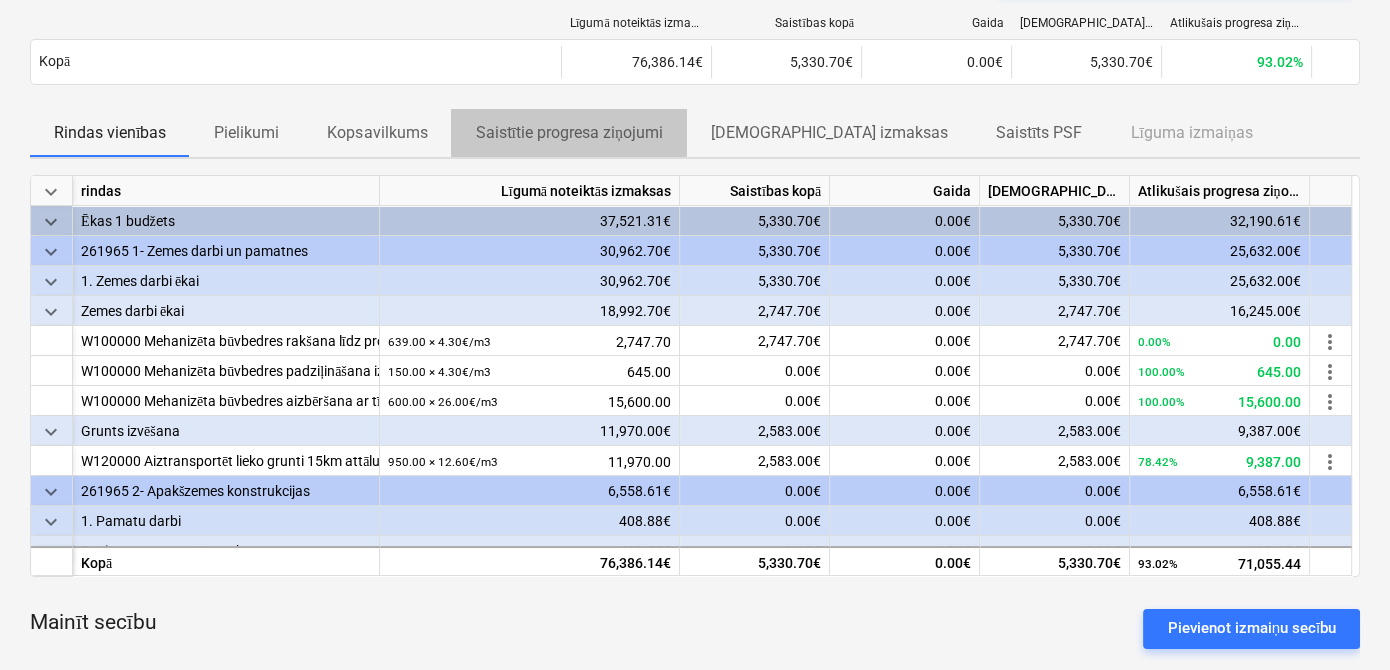 click on "Saistītie progresa ziņojumi" at bounding box center [568, 133] 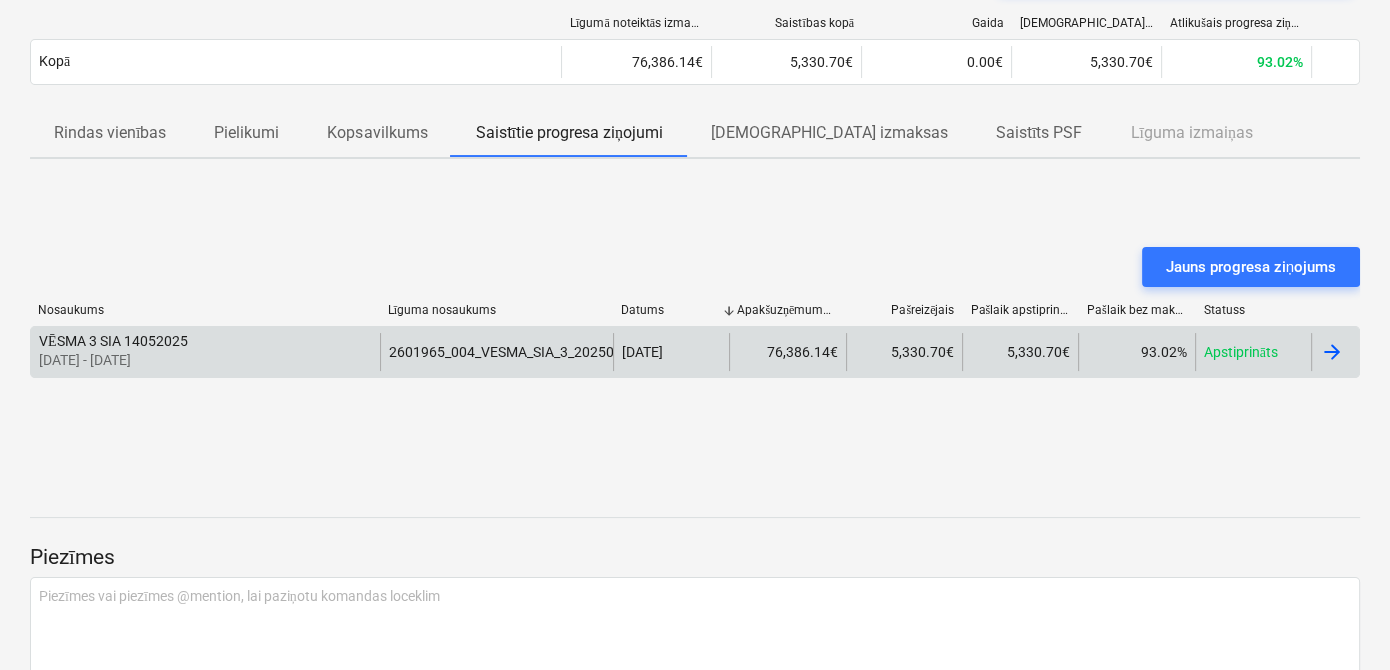 click on "2601965_004_VESMA_SIA_3_20250416_Ligums_Buvbedres_raksana_N17A.pdf" at bounding box center [496, 351] 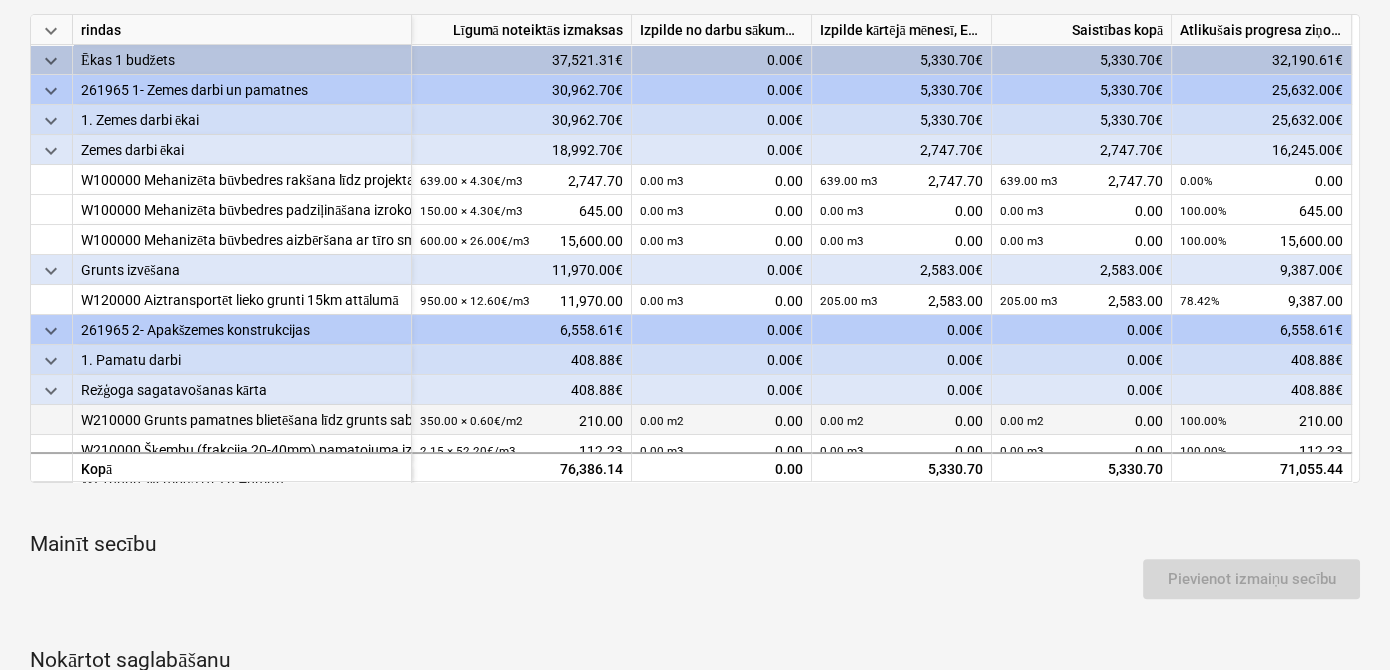 scroll, scrollTop: 363, scrollLeft: 0, axis: vertical 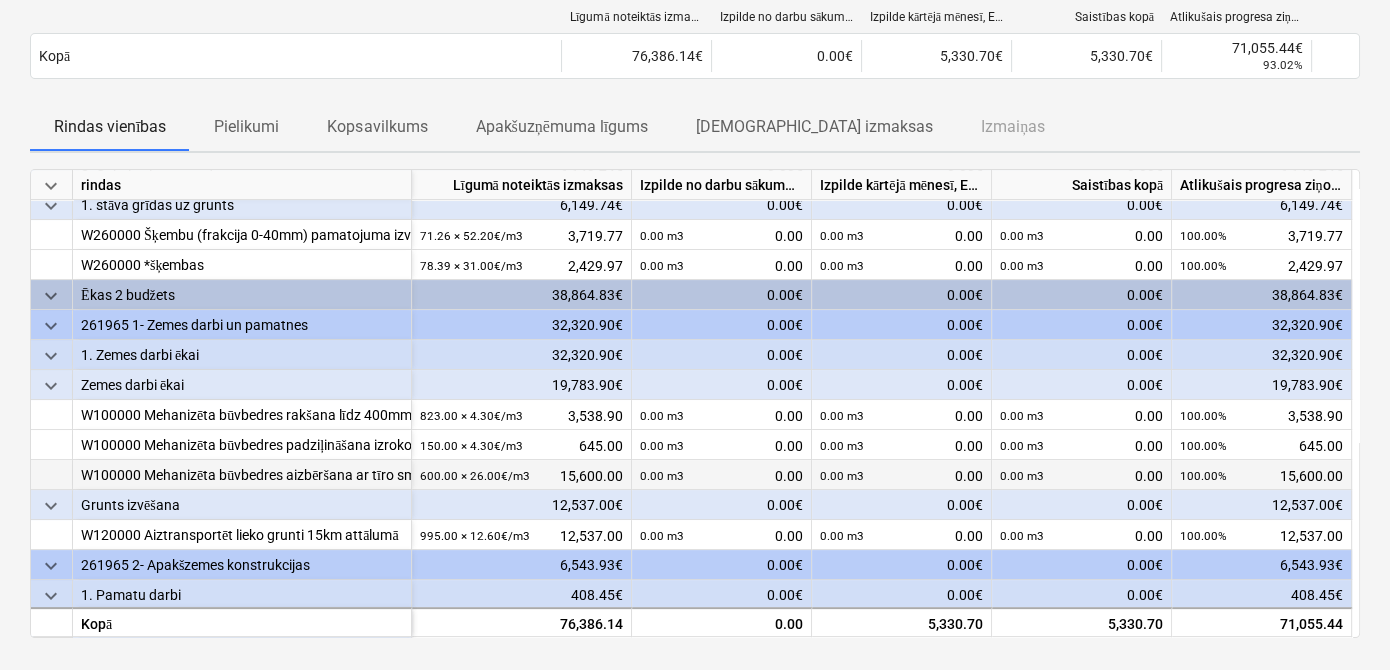 click on "W100000 Mehanizēta būvbedres aizbēršana ar tīro smilti (30%), pēc betonēšanas un hidroizolācijas darbu veikšanas (uz projekta atzīmēm)" at bounding box center (242, 475) 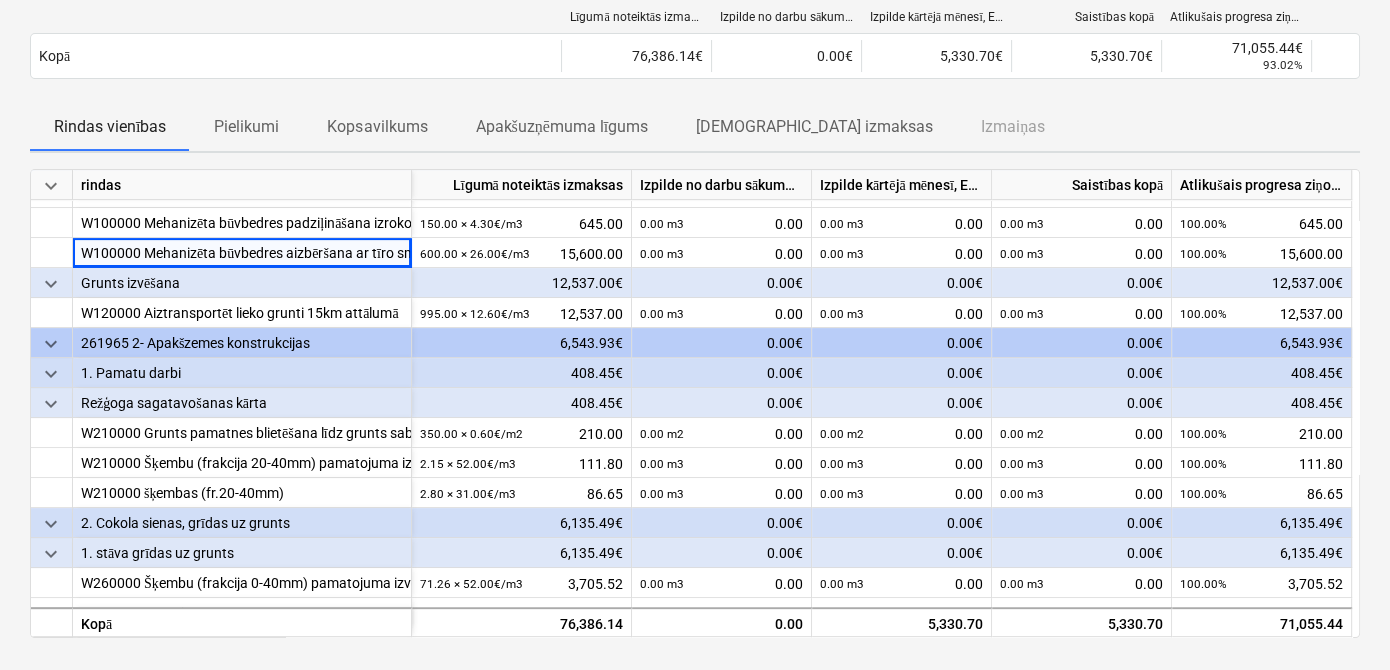 scroll, scrollTop: 732, scrollLeft: 0, axis: vertical 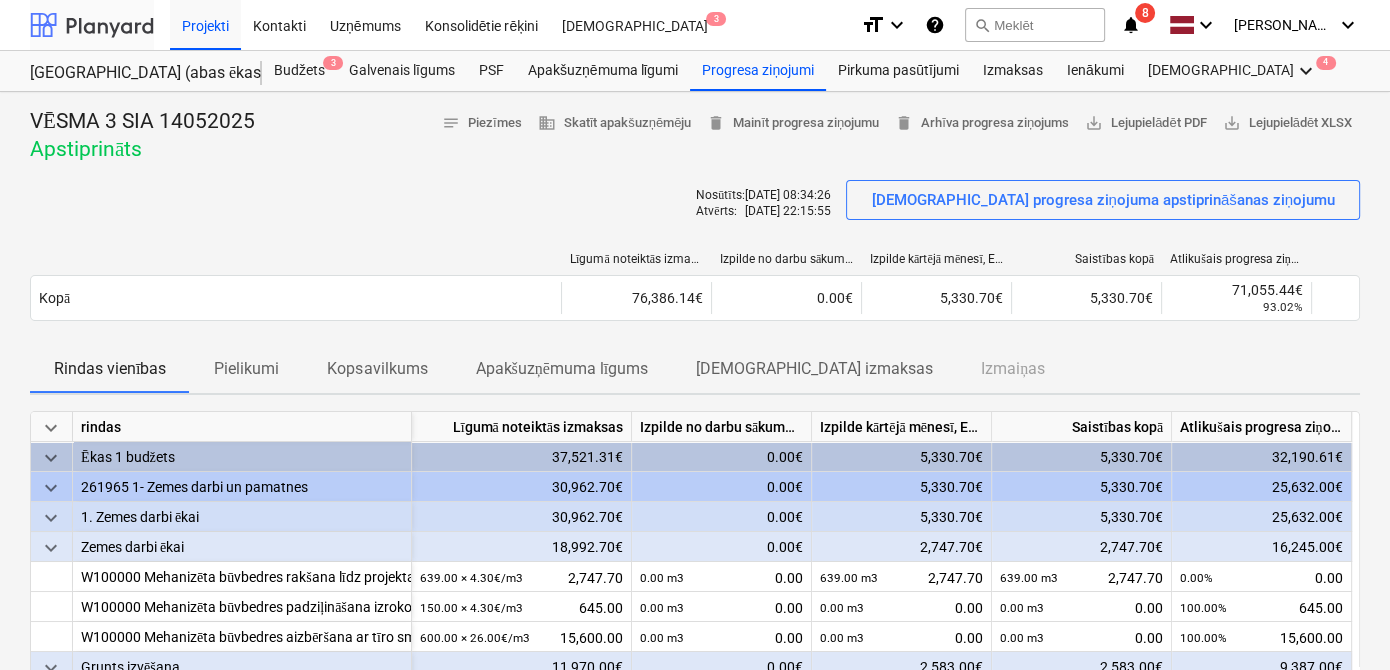 click at bounding box center (92, 25) 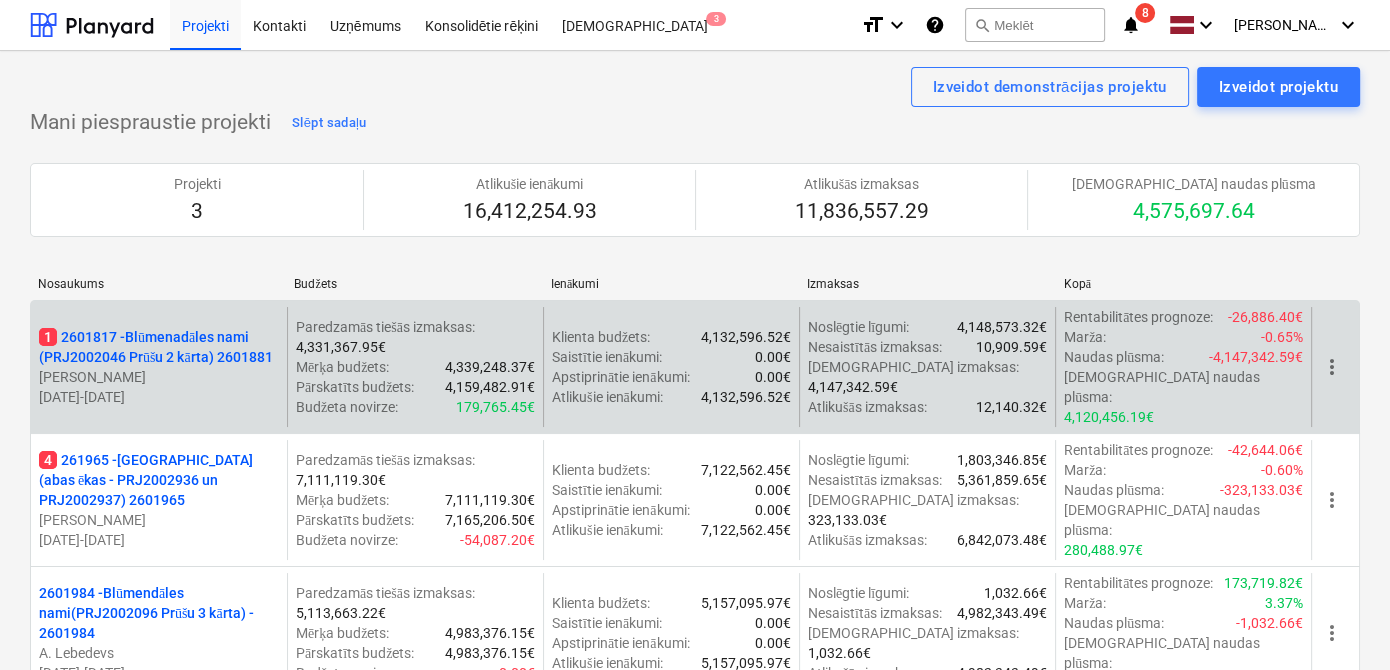 scroll, scrollTop: 121, scrollLeft: 0, axis: vertical 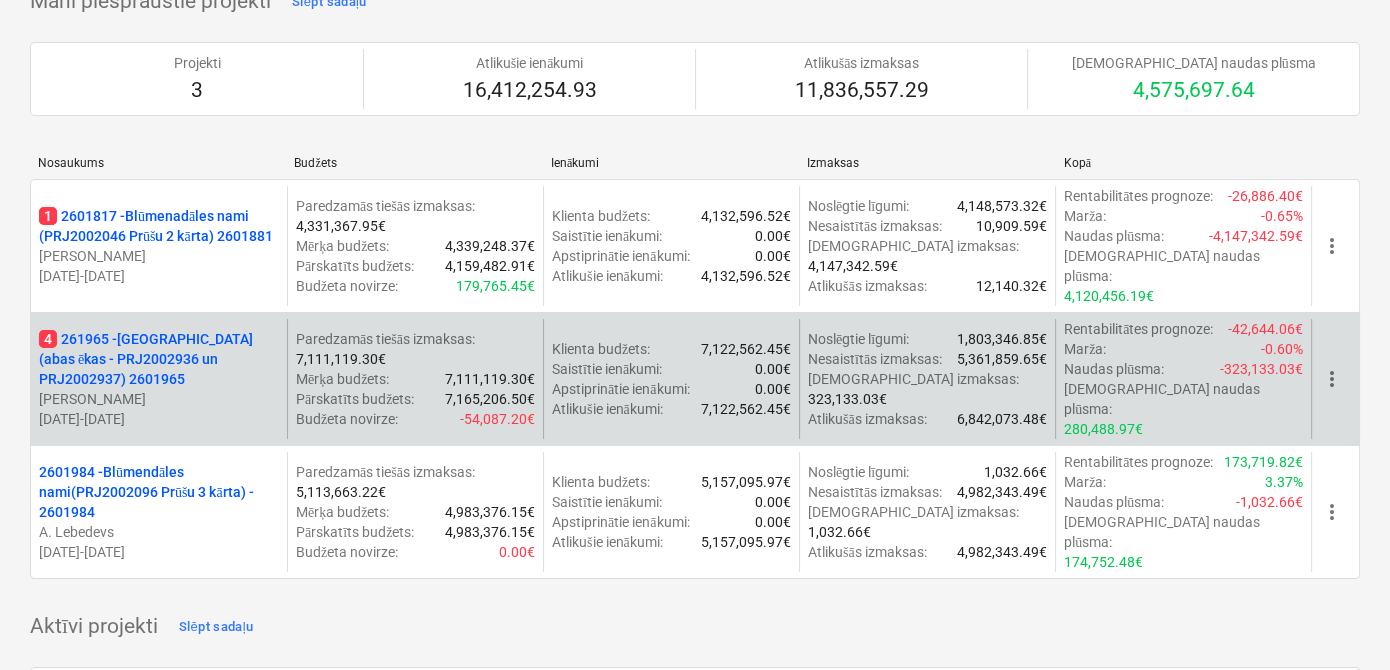 click on "4  261965 -  [GEOGRAPHIC_DATA] (abas ēkas - PRJ2002936 un PRJ2002937) 2601965" at bounding box center [159, 359] 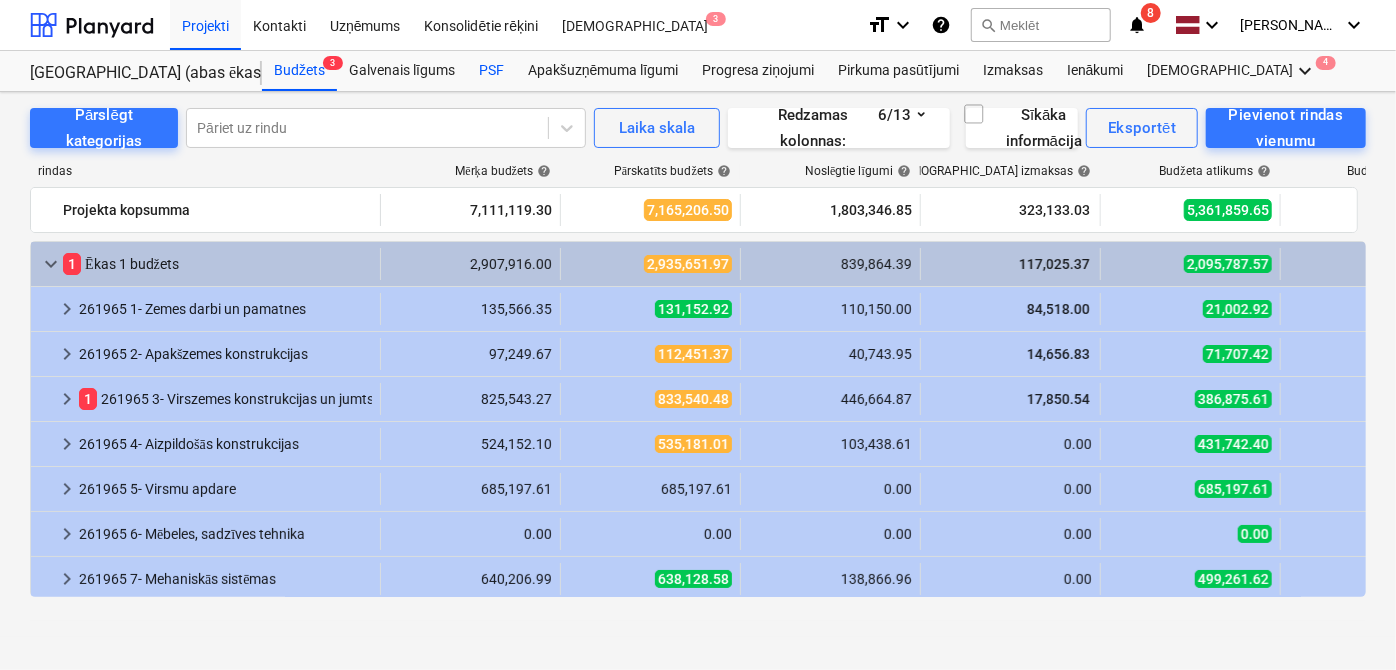 click on "PSF" at bounding box center [491, 71] 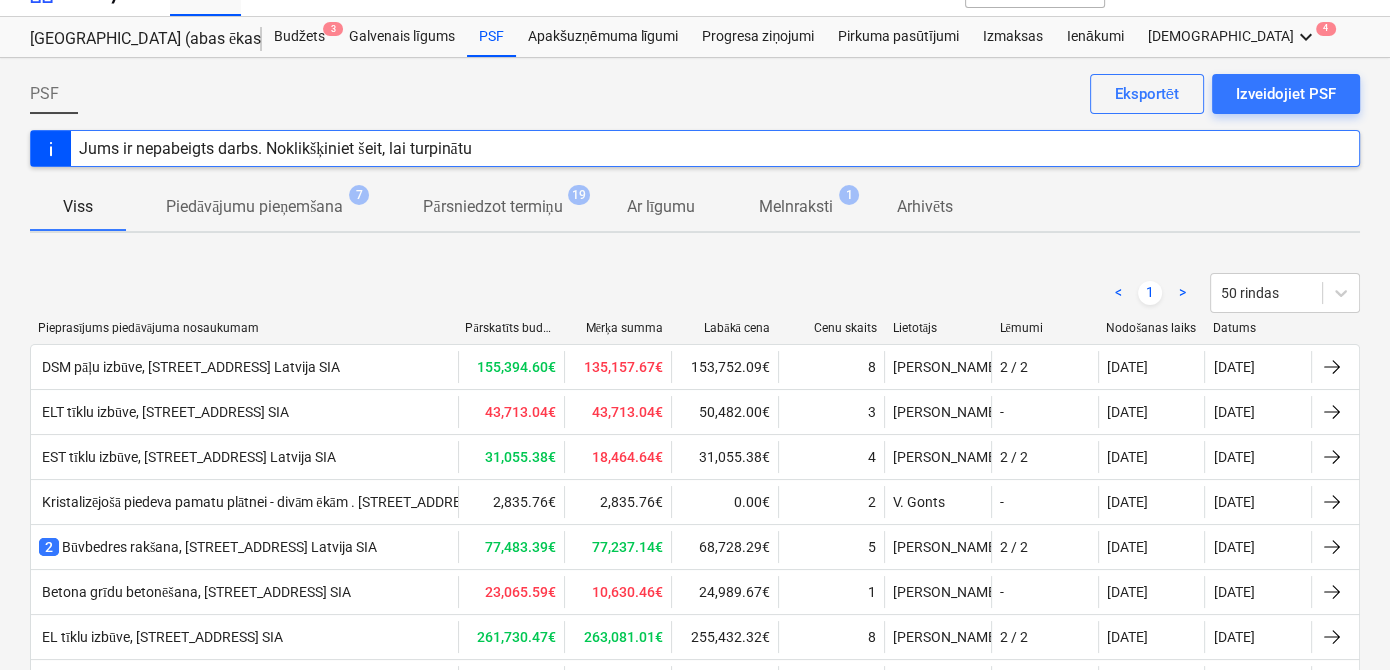 scroll, scrollTop: 0, scrollLeft: 0, axis: both 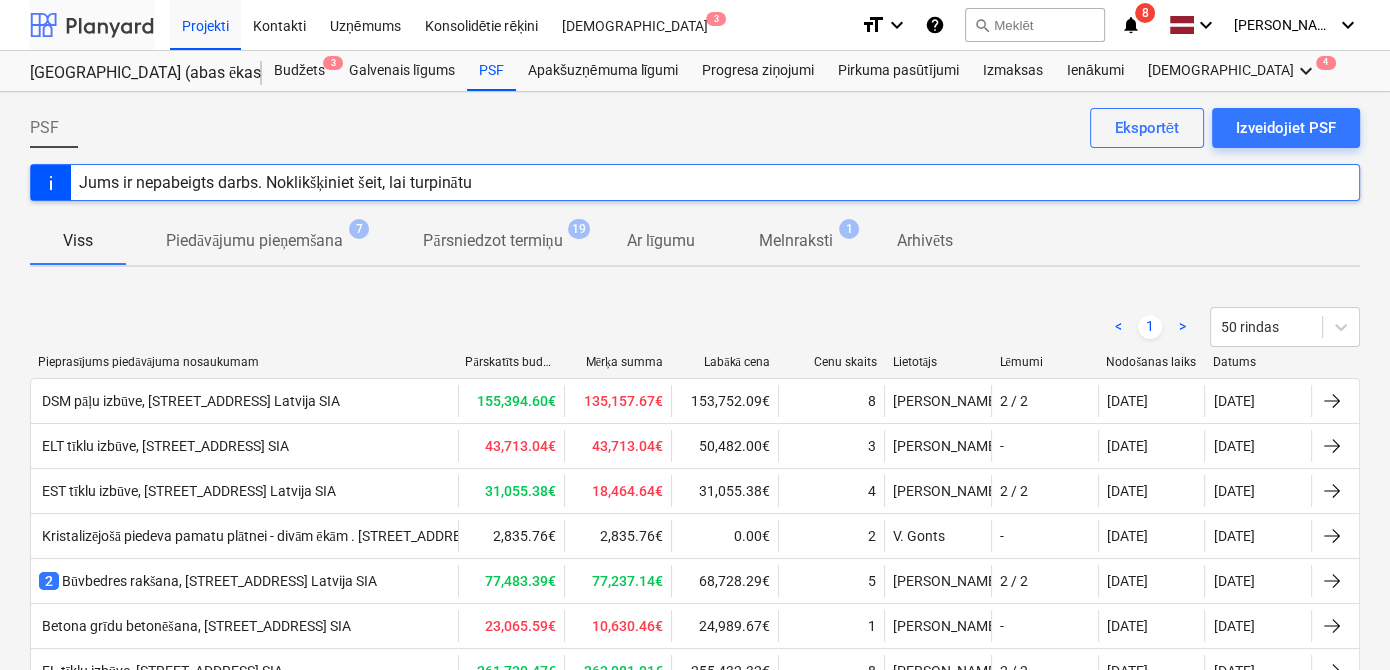 click at bounding box center [92, 25] 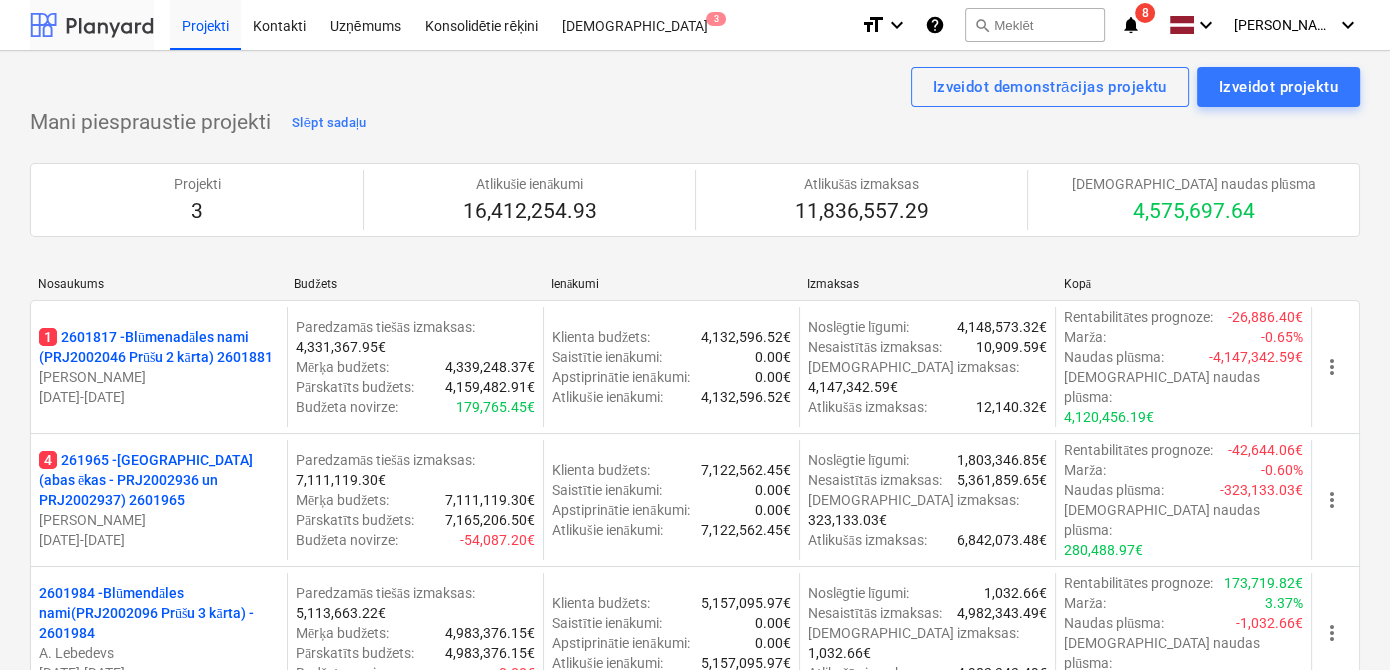 click at bounding box center [92, 25] 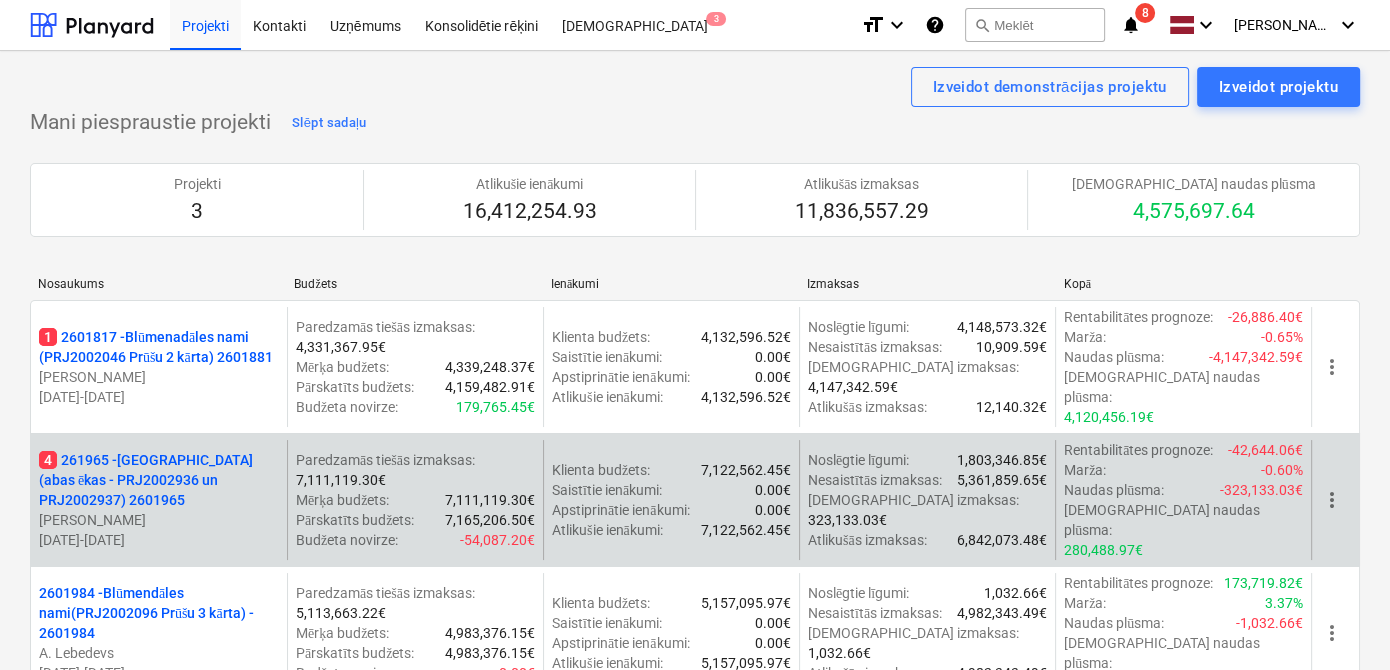 click on "4  261965 -  [GEOGRAPHIC_DATA] (abas ēkas - PRJ2002936 un PRJ2002937) 2601965" at bounding box center [159, 480] 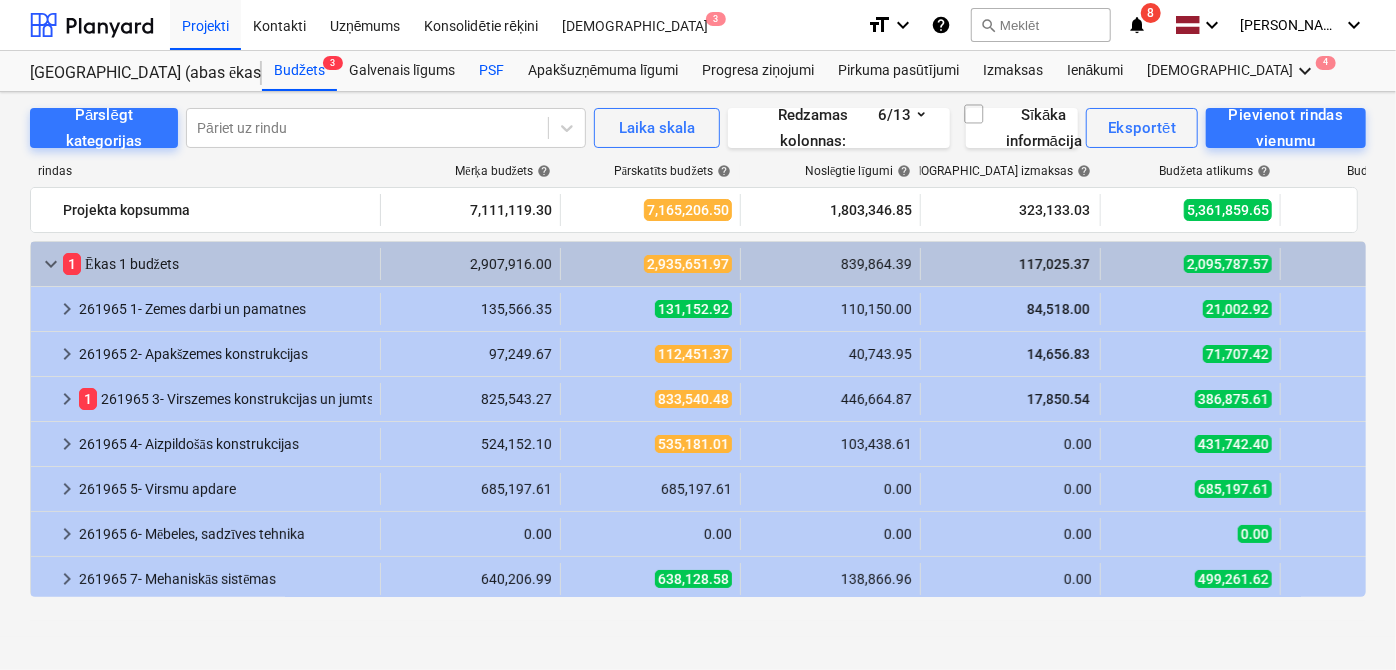 click on "PSF" at bounding box center [491, 71] 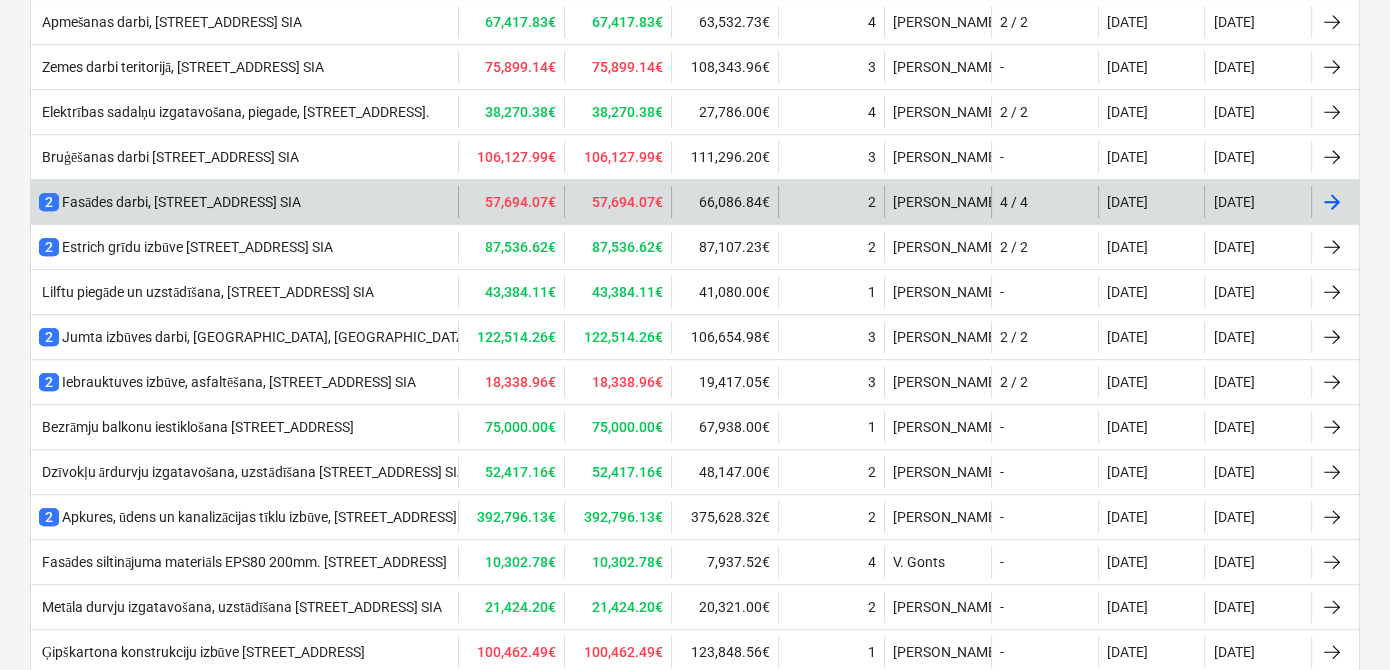 scroll, scrollTop: 1339, scrollLeft: 0, axis: vertical 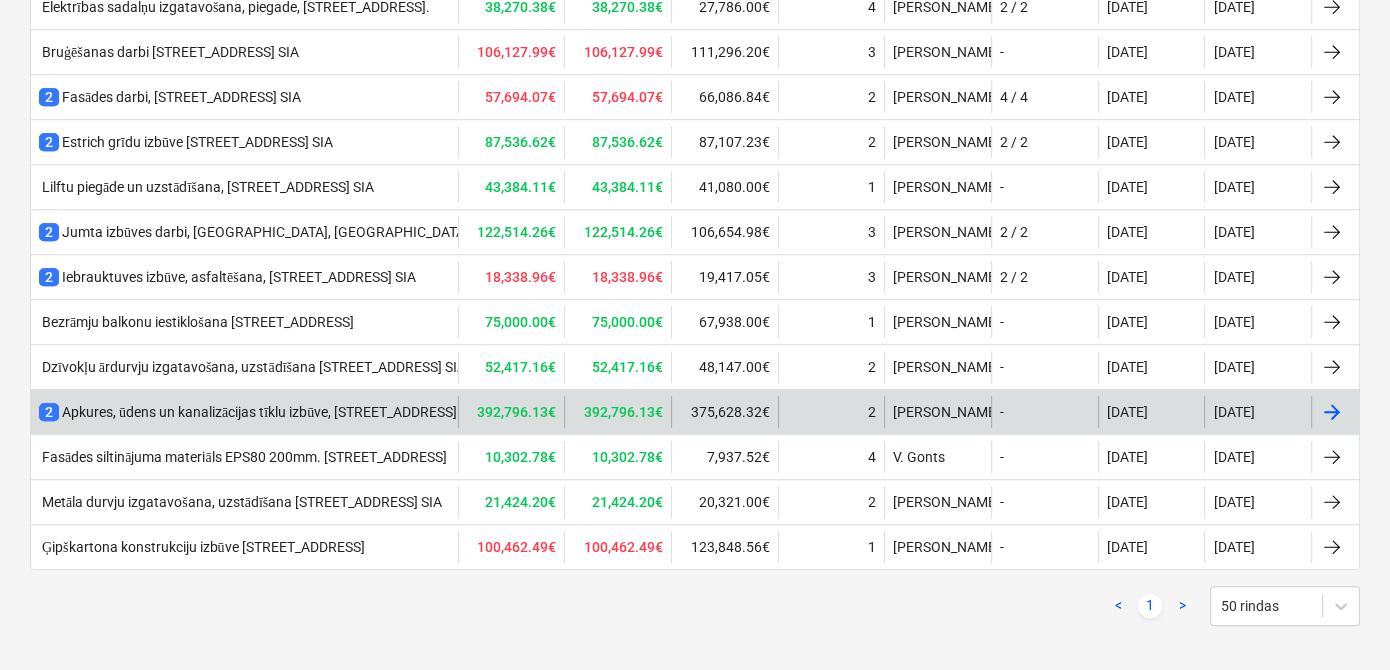 click on "2     Apkures, ūdens un kanalizācijas tīklu izbūve, [GEOGRAPHIC_DATA], [GEOGRAPHIC_DATA] Latvija SIA- 2. kārta" at bounding box center [309, 412] 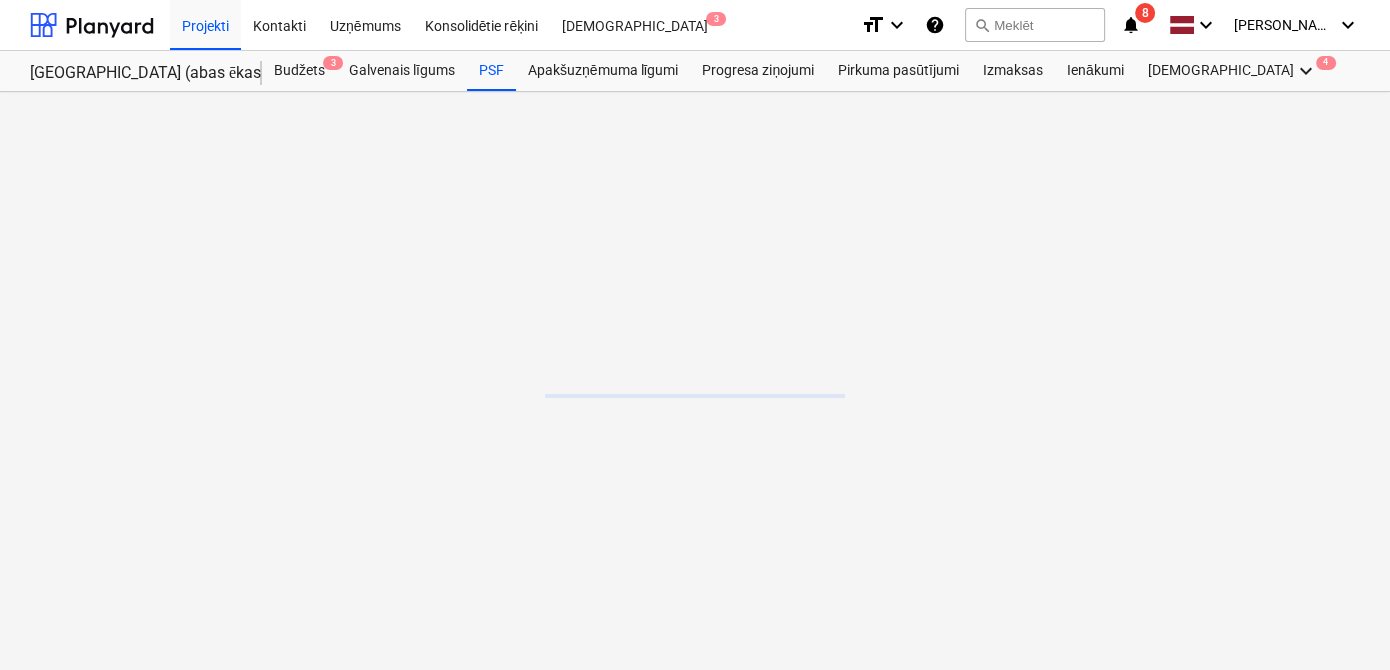 scroll, scrollTop: 0, scrollLeft: 0, axis: both 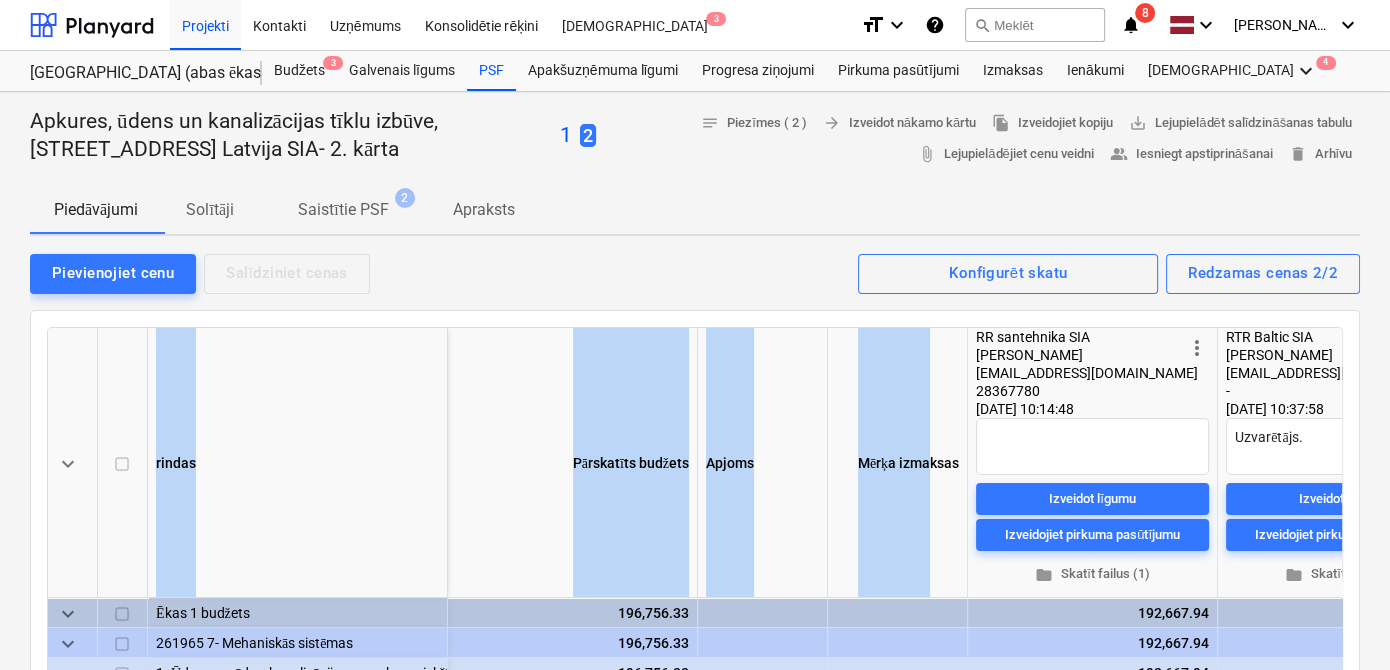 drag, startPoint x: 868, startPoint y: 232, endPoint x: 931, endPoint y: 352, distance: 135.53229 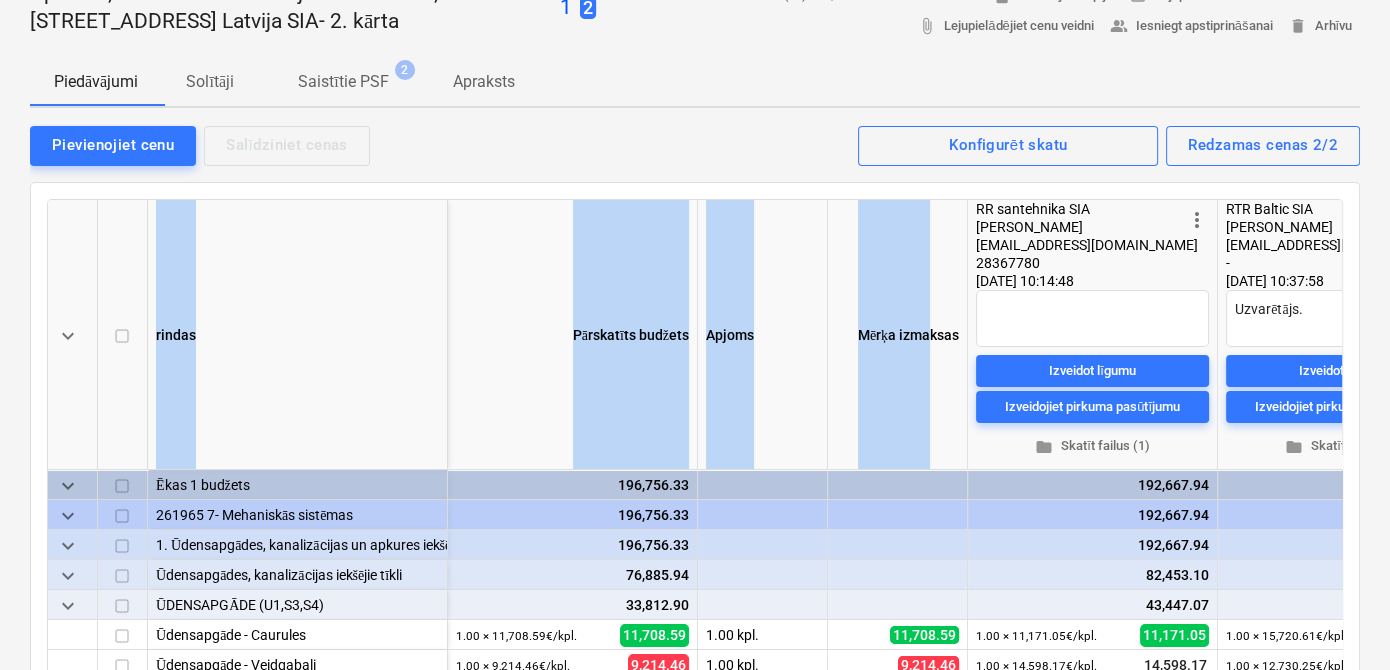 scroll, scrollTop: 242, scrollLeft: 0, axis: vertical 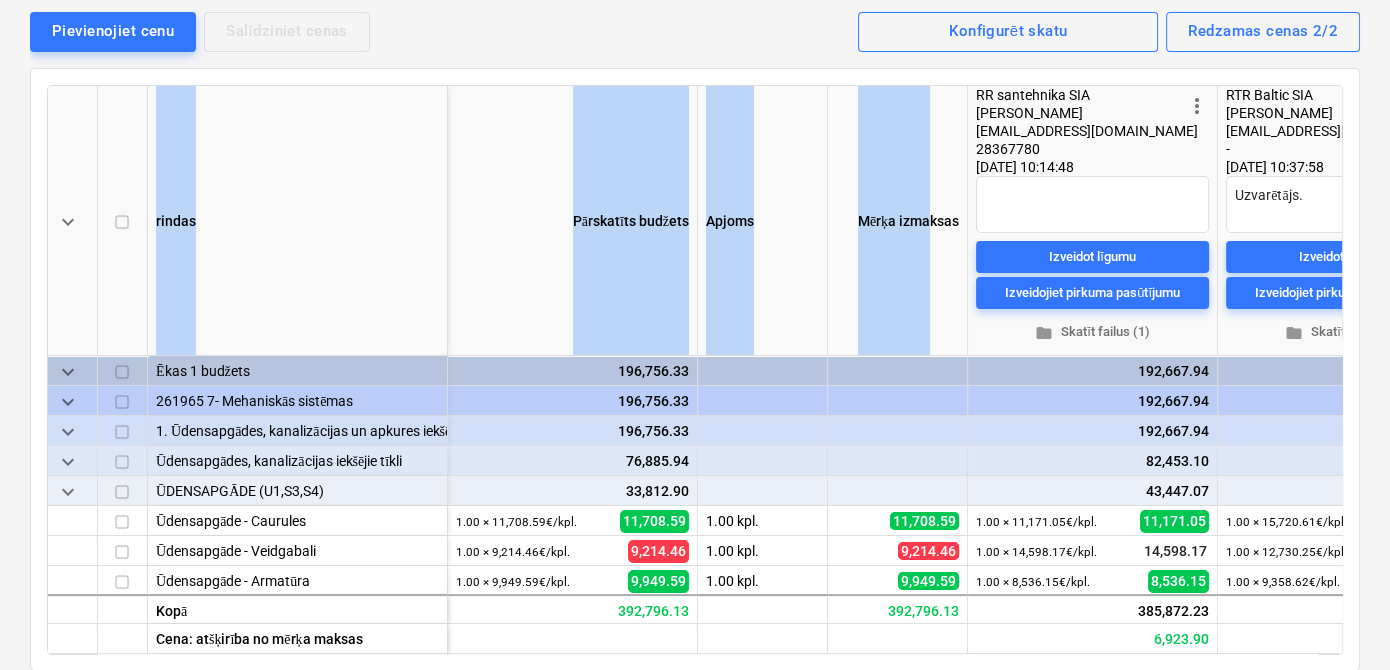 click on "keyboard_arrow_down rindas Pārskatīts budžets Apjoms Mērķa izmaksas more_vert RR santehnika SIA [PERSON_NAME] [EMAIL_ADDRESS][DOMAIN_NAME] 28367780 [DATE] 10:14:48 Izveidot līgumu Izveidojiet pirkuma pasūtījumu folder Skatīt failus (1) more_vert RTR Baltic SIA [PERSON_NAME] [EMAIL_ADDRESS][DOMAIN_NAME] - [DATE] 10:37:58 Uzvarētājs. Izveidot līgumu Izveidojiet pirkuma pasūtījumu folder Skatīt failus (1) keyboard_arrow_down  Ēkas 1 budžets 196,756.33 192,667.94 194,657.66 keyboard_arrow_down 261965 7- Mehaniskās sistēmas 196,756.33 192,667.94 194,657.66 keyboard_arrow_down  1. Ūdensapgādes, kanalizācijas un  apkures iekšējie tīkli 196,756.33 192,667.94 194,657.66 keyboard_arrow_down  Ūdensapgādes, kanalizācijas iekšējie tīkli 76,885.94 82,453.10 92,140.98 keyboard_arrow_down  ŪDENSAPGĀDE (U1,S3,S4) 33,812.90 43,447.07 39,720.96  Ūdensapgāde - Caurules 1.00   ×   11,708.59€ / kpl. 11,708.59 1.00 kpl. 11,708.59 + edit 1.00   ×   11,171.05€ / kpl. 11,171.05 + edit 1.00" at bounding box center (695, 370) 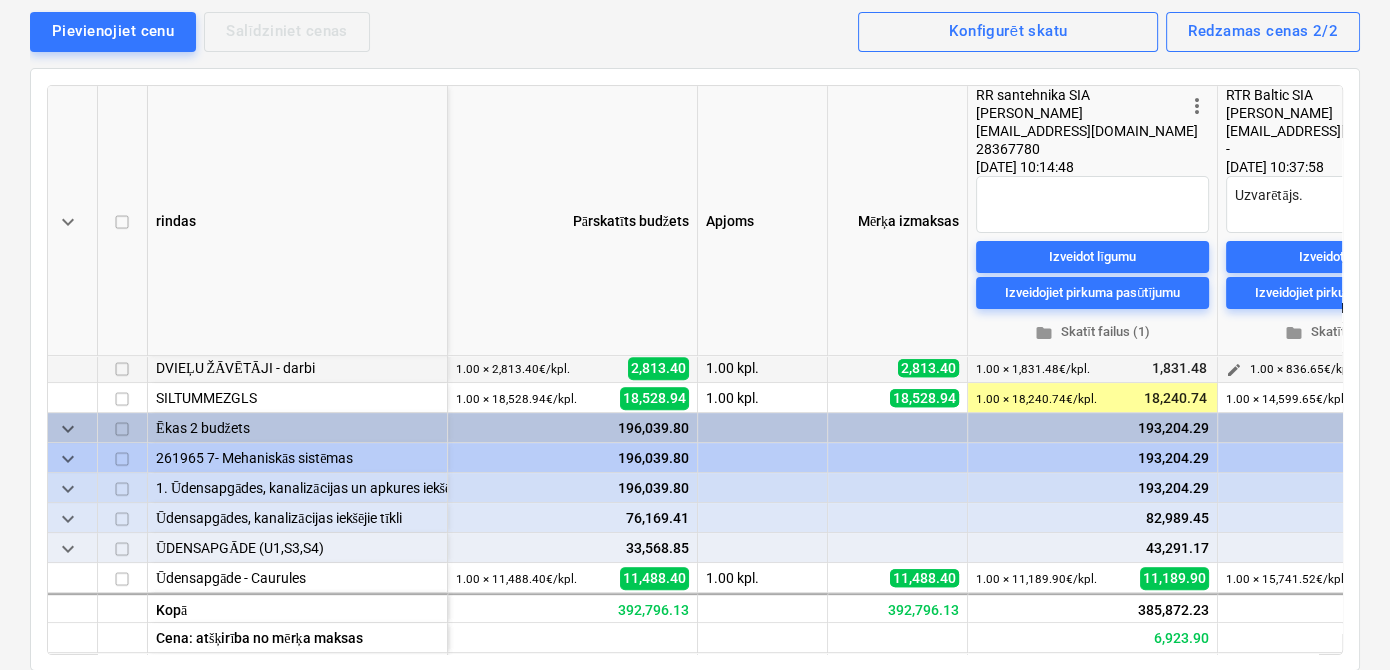 scroll, scrollTop: 727, scrollLeft: 0, axis: vertical 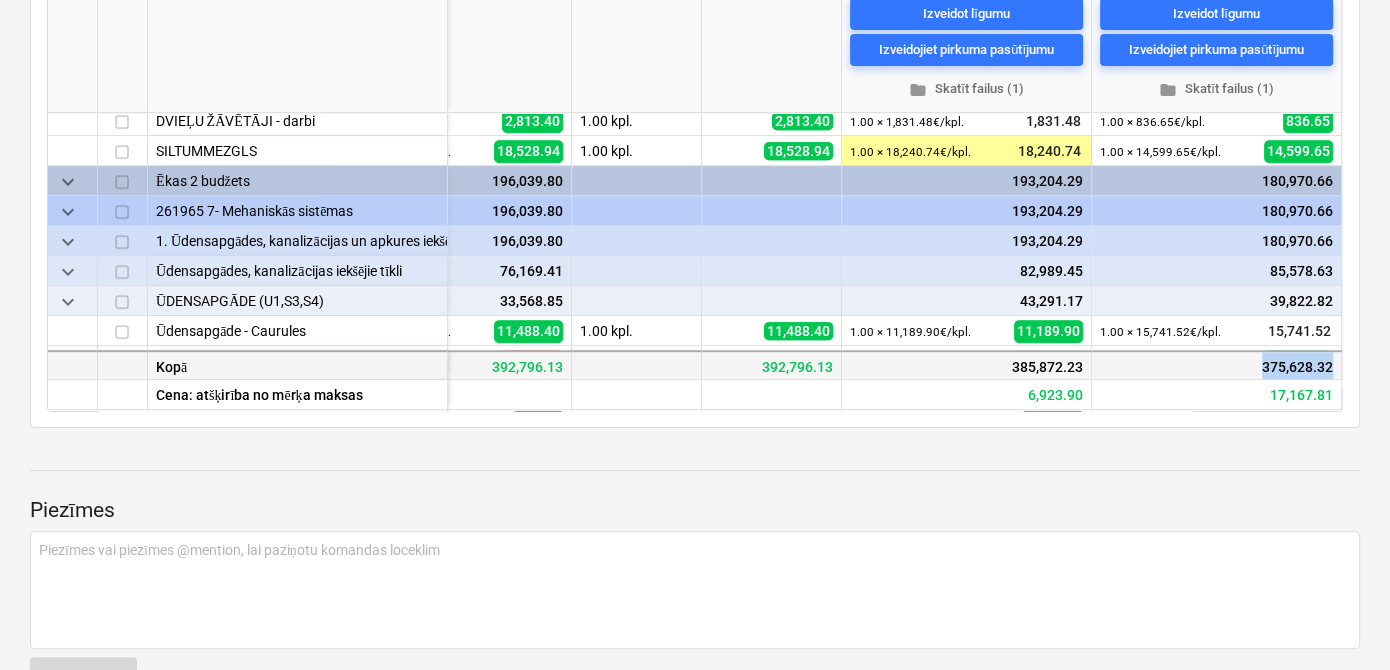 drag, startPoint x: 1252, startPoint y: 365, endPoint x: 1326, endPoint y: 362, distance: 74.06078 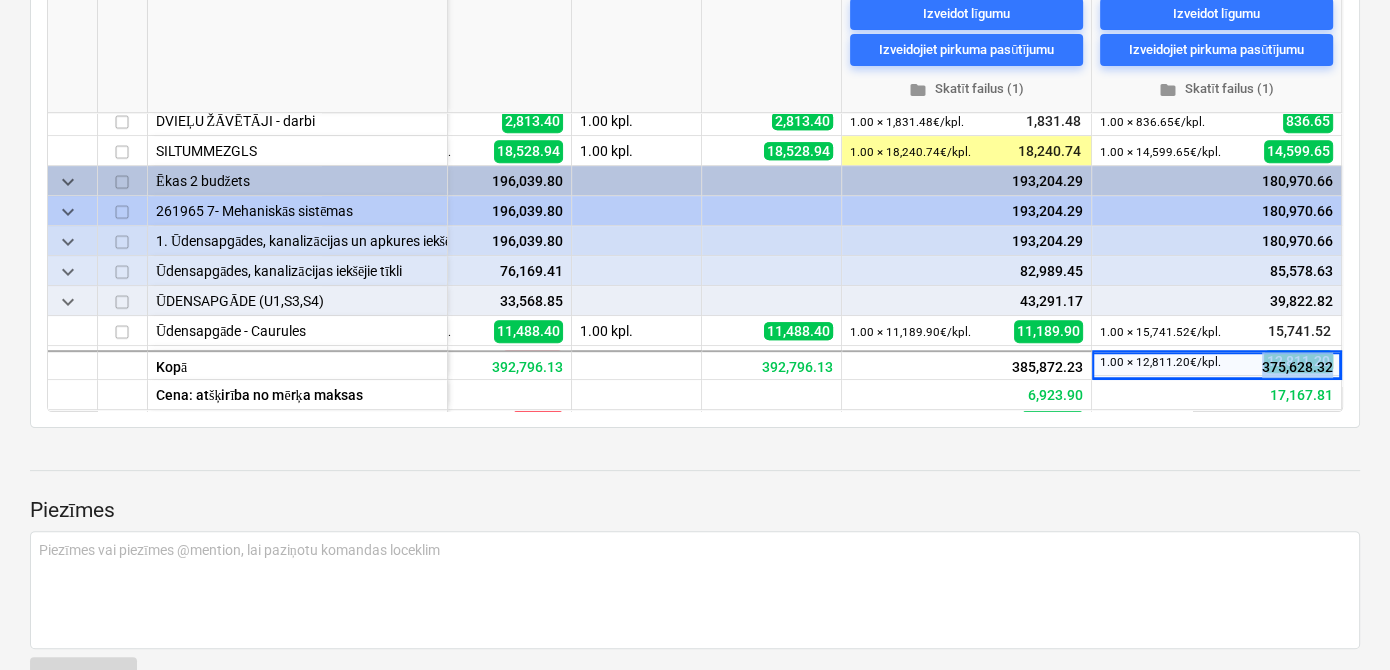 copy on "375,628.32" 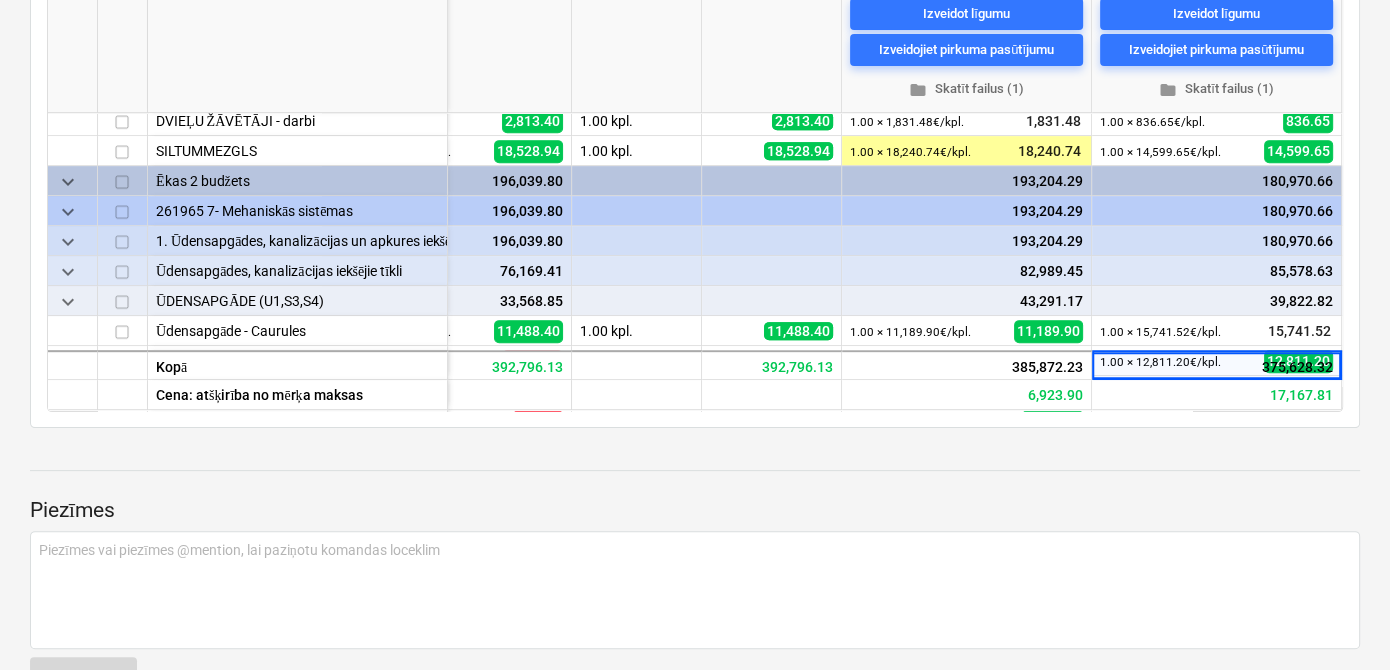 click at bounding box center [695, 452] 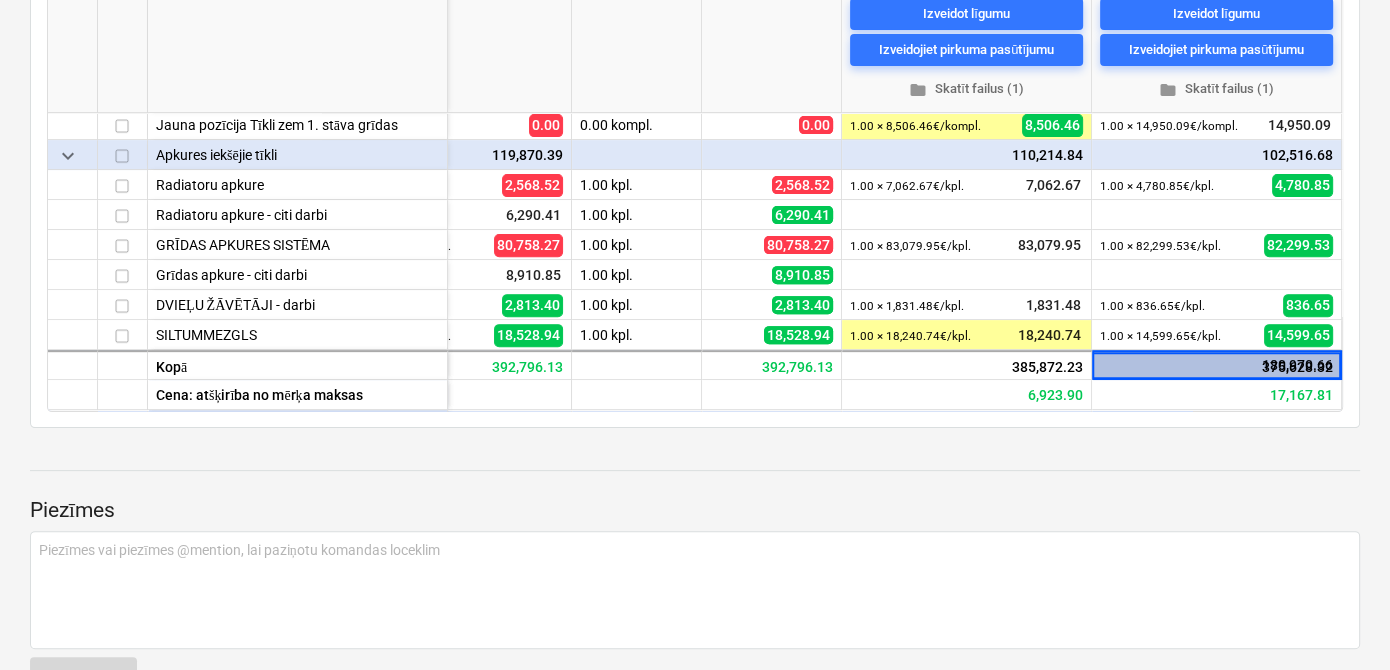 scroll, scrollTop: 485, scrollLeft: 131, axis: both 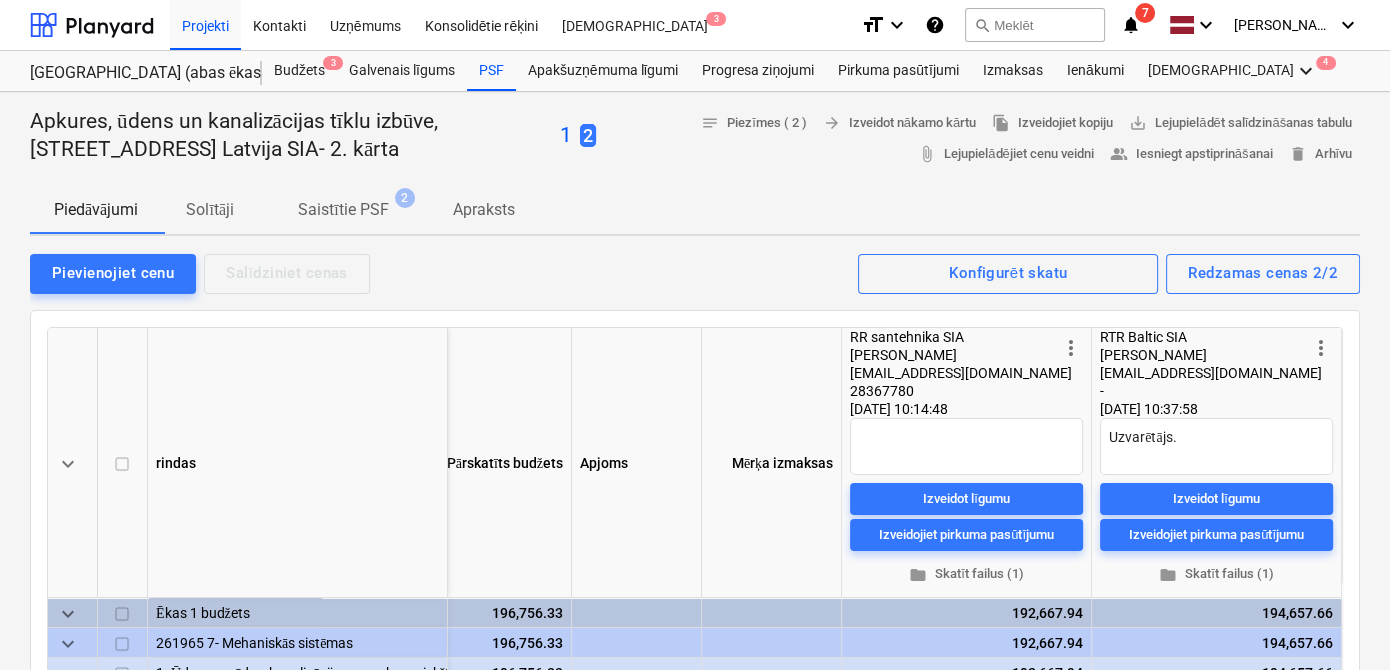 click on "notifications" at bounding box center (1131, 25) 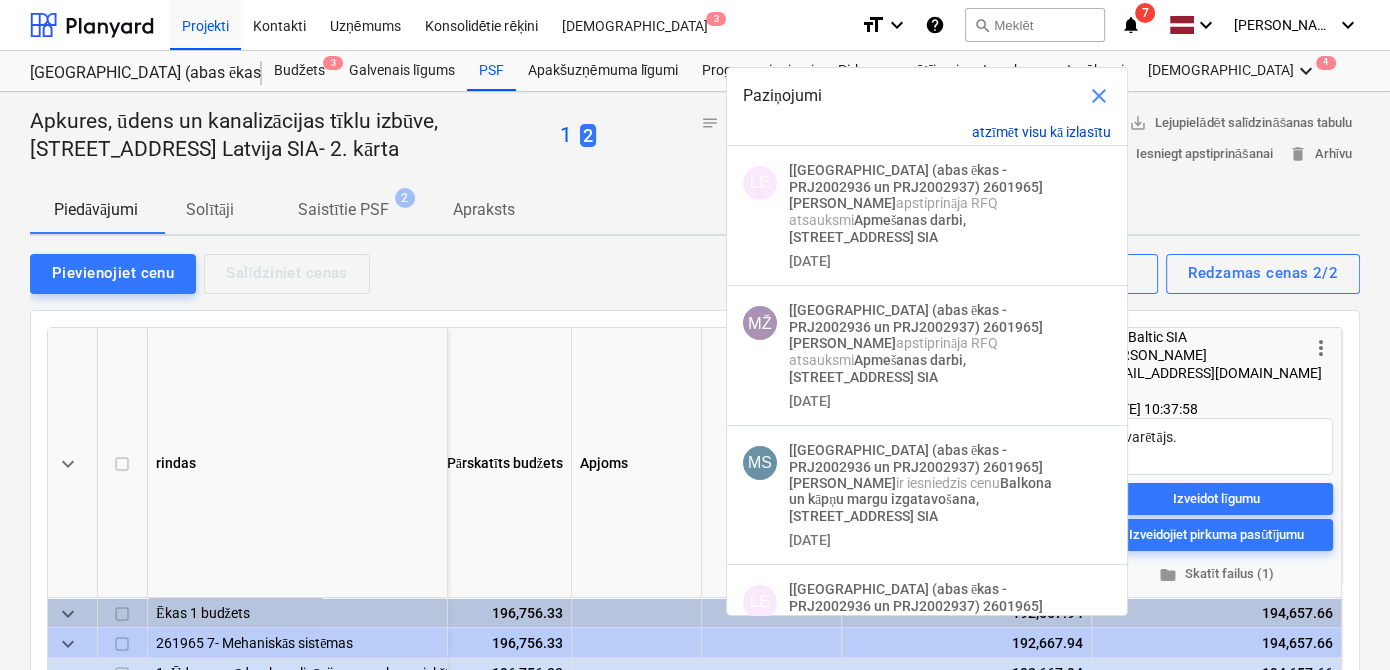 click on "atzīmēt visu kā izlasītu" at bounding box center (1041, 132) 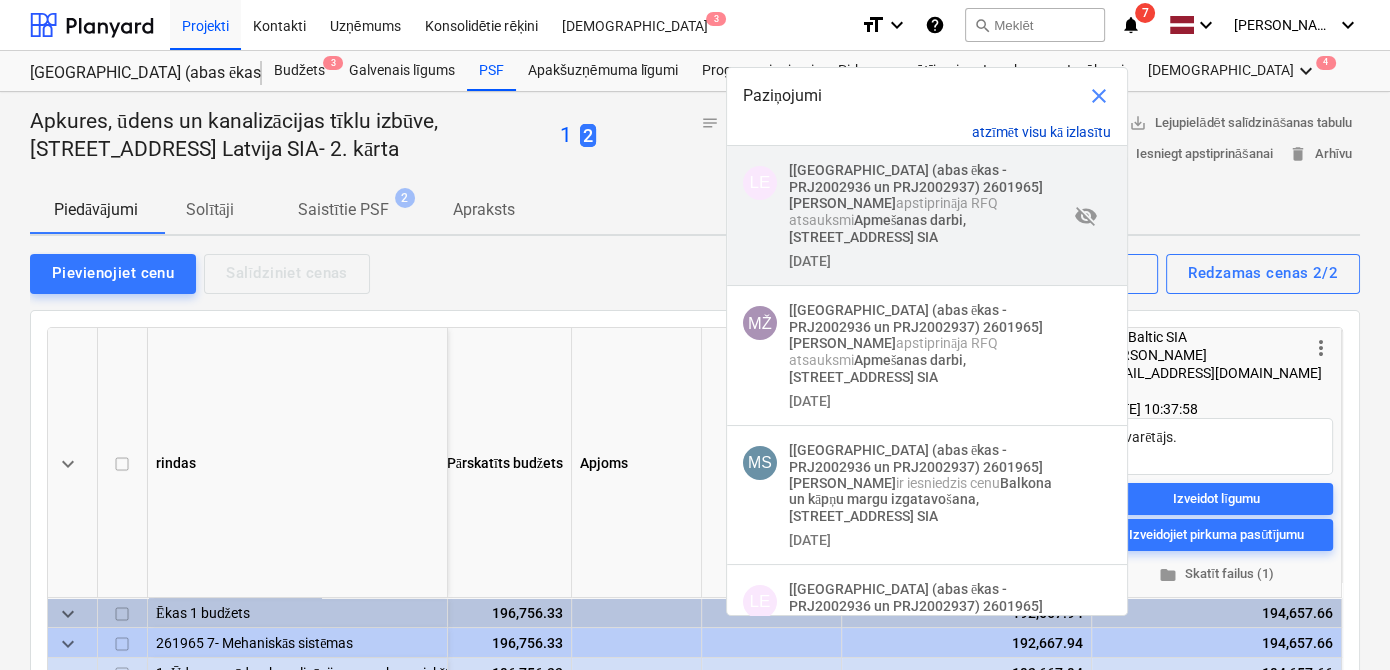 type on "x" 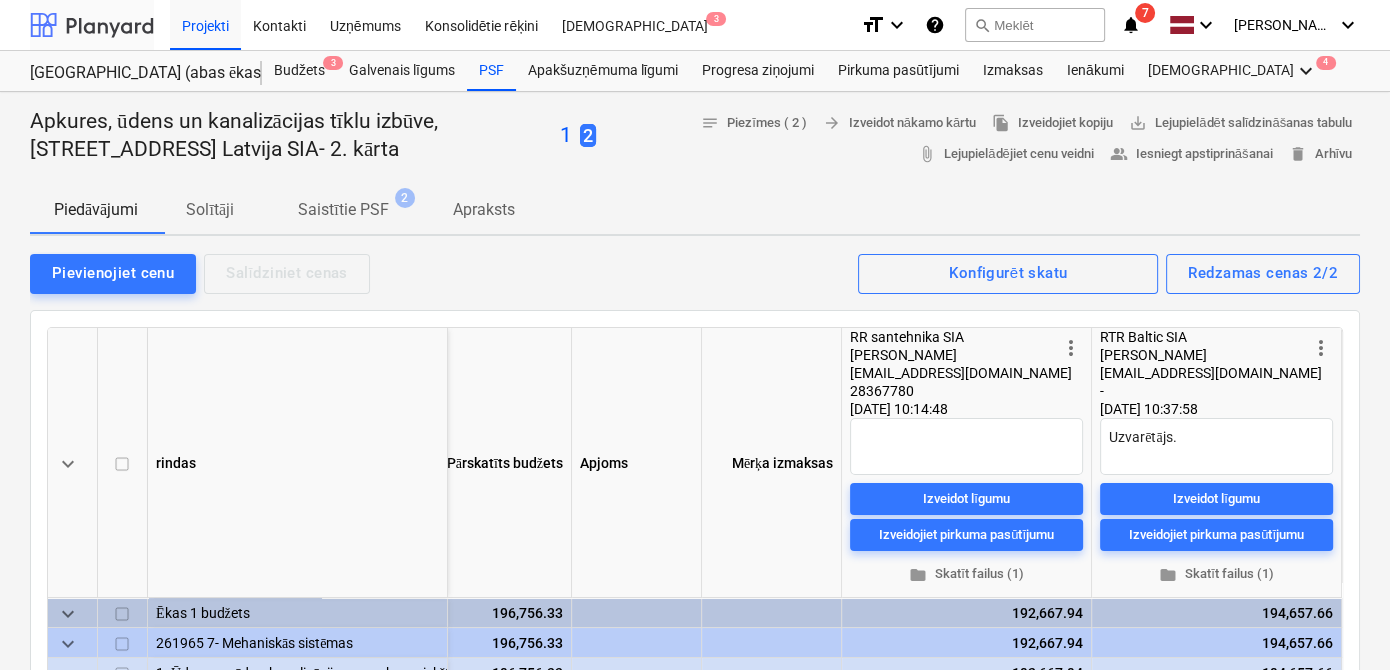 click at bounding box center (92, 25) 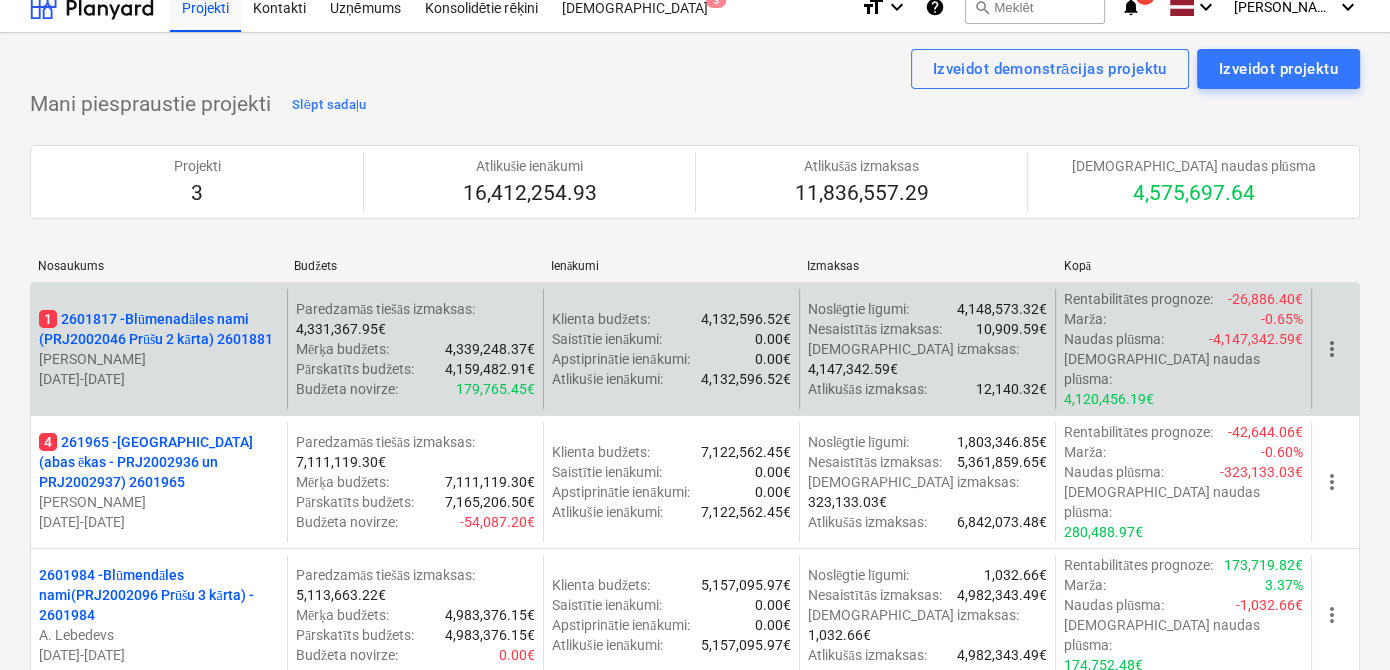 scroll, scrollTop: 0, scrollLeft: 0, axis: both 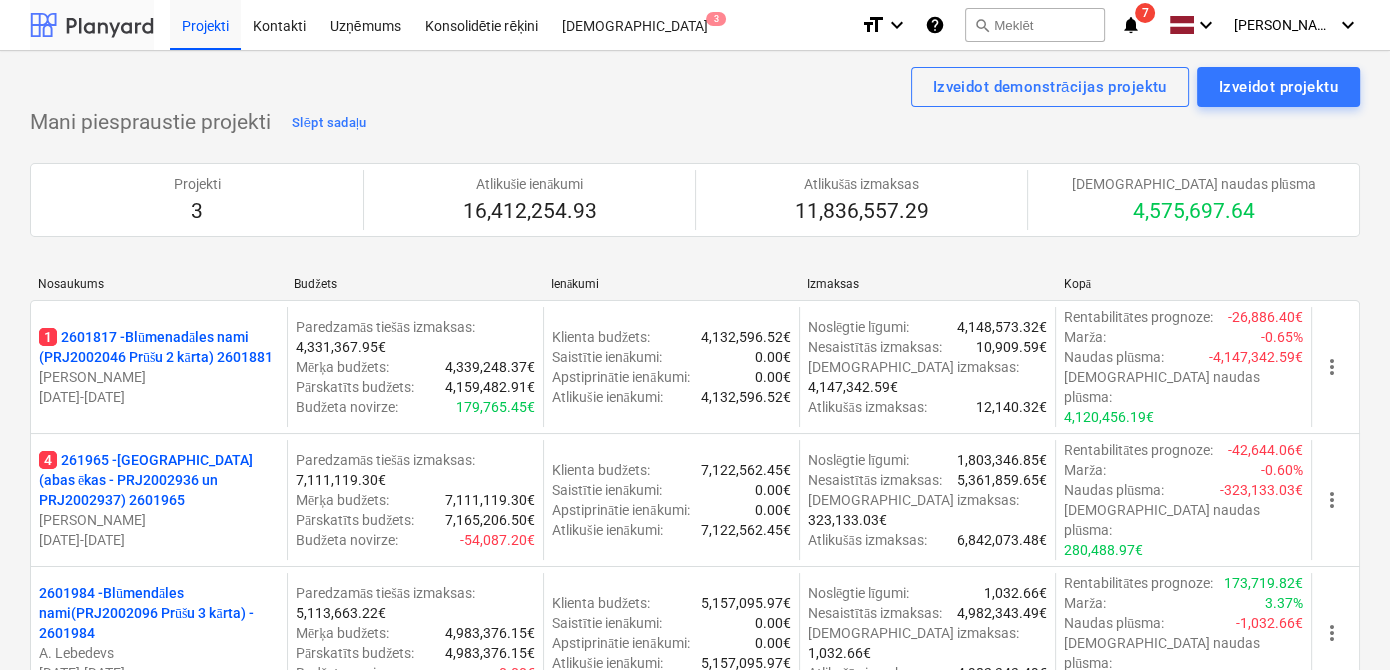 click at bounding box center [92, 25] 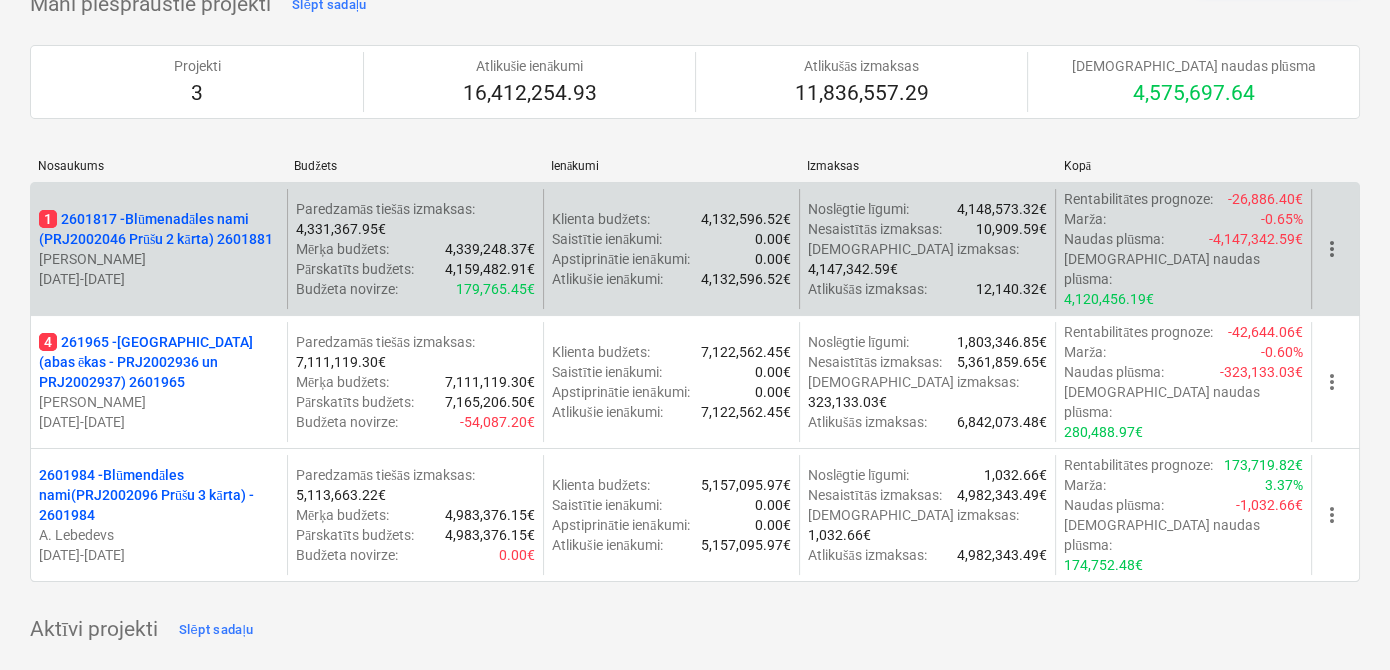 scroll, scrollTop: 121, scrollLeft: 0, axis: vertical 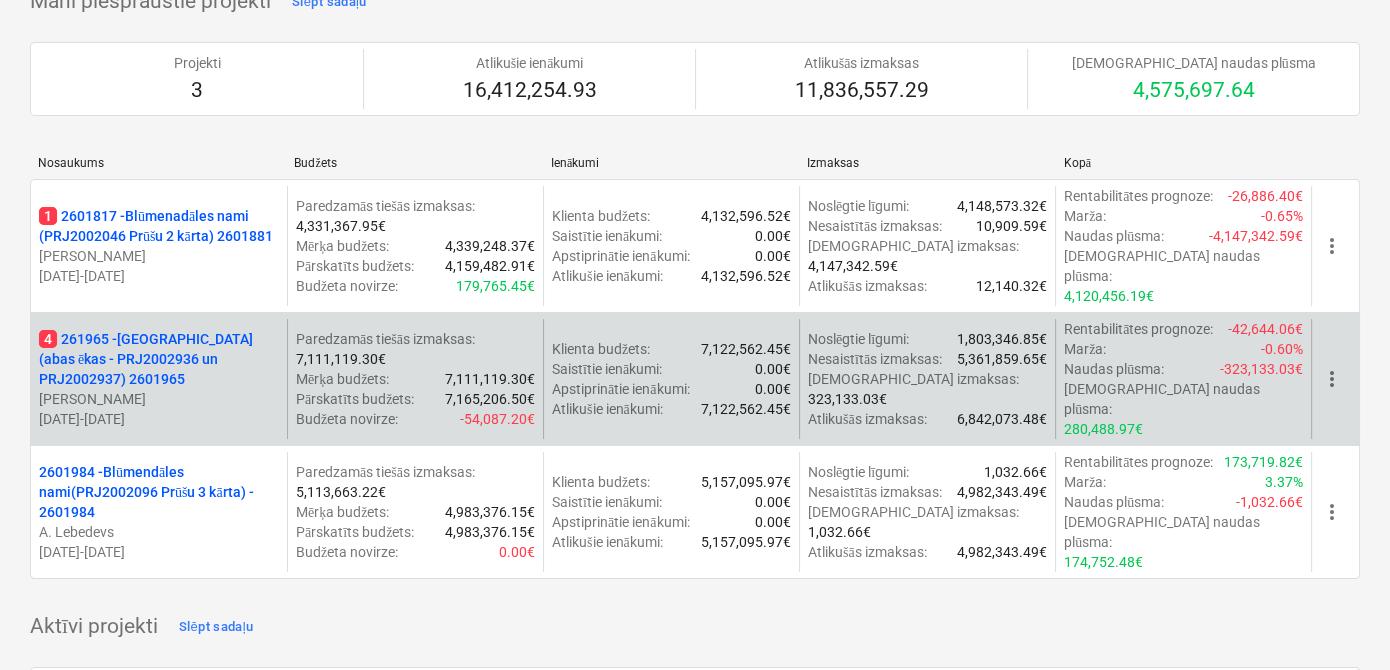 click on "4  261965 -  [GEOGRAPHIC_DATA] (abas ēkas - PRJ2002936 un PRJ2002937) 2601965" at bounding box center (159, 359) 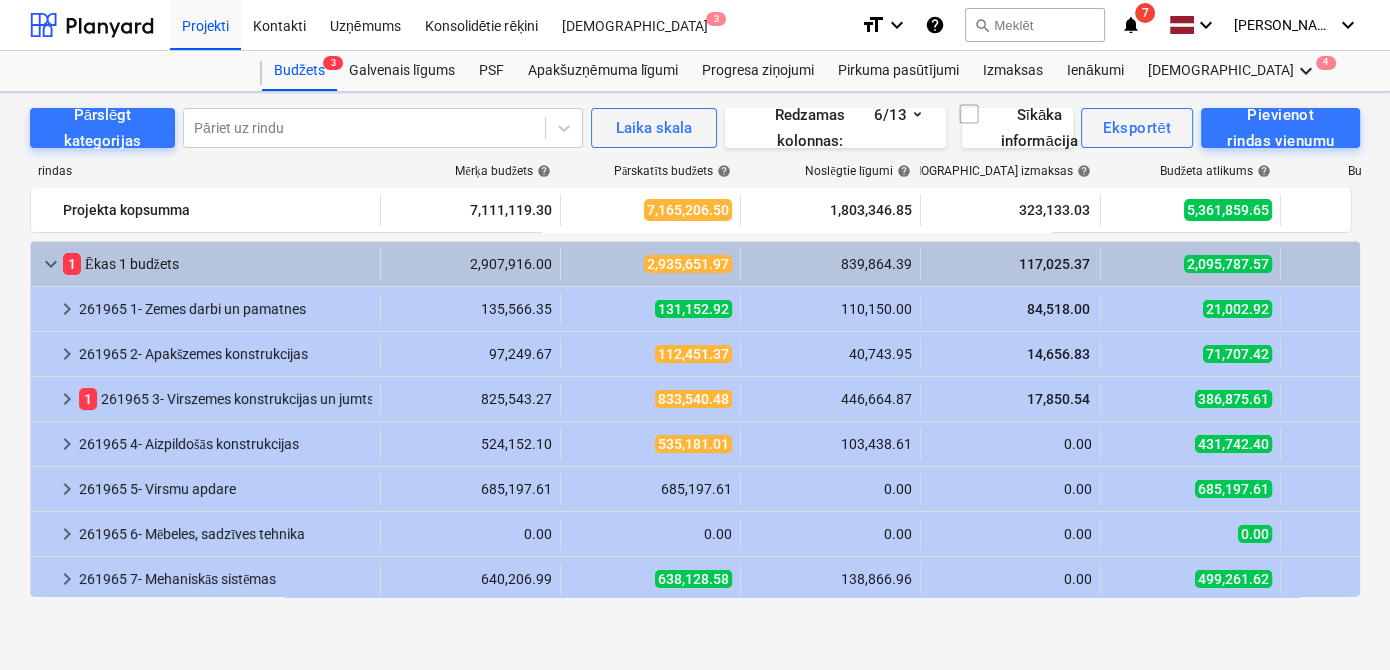 scroll, scrollTop: 0, scrollLeft: 0, axis: both 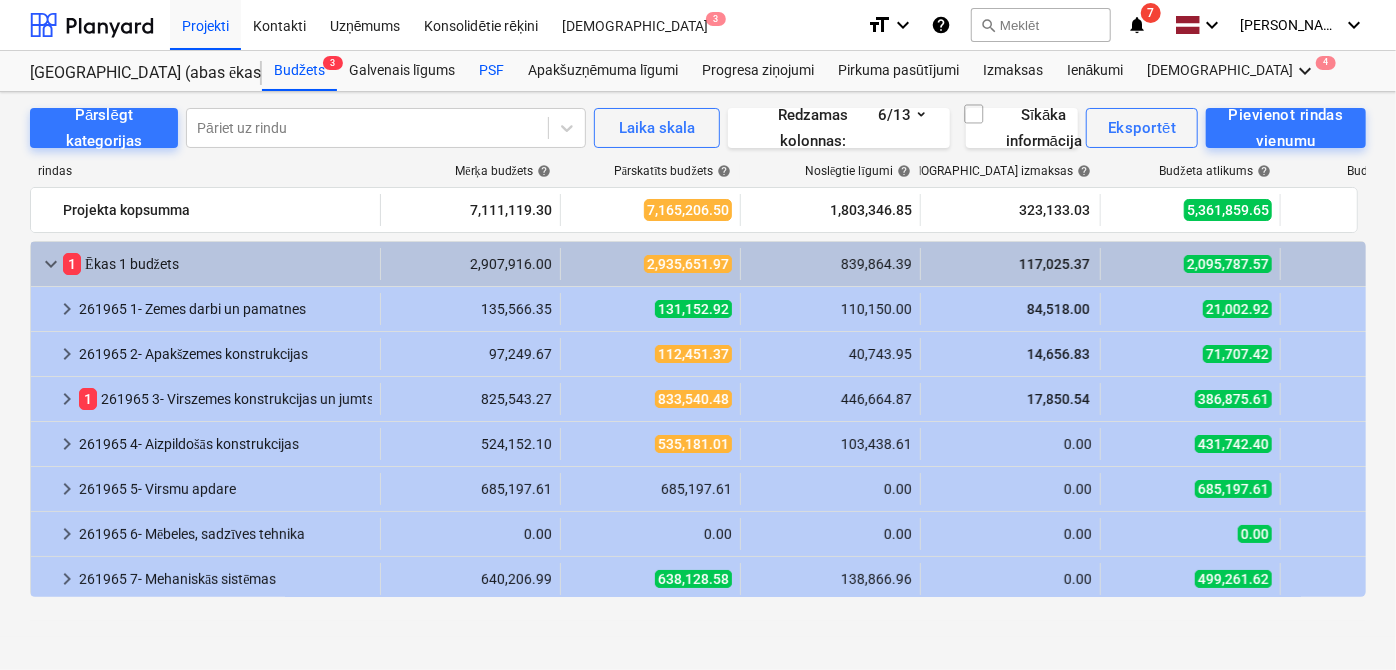 click on "PSF" at bounding box center [491, 71] 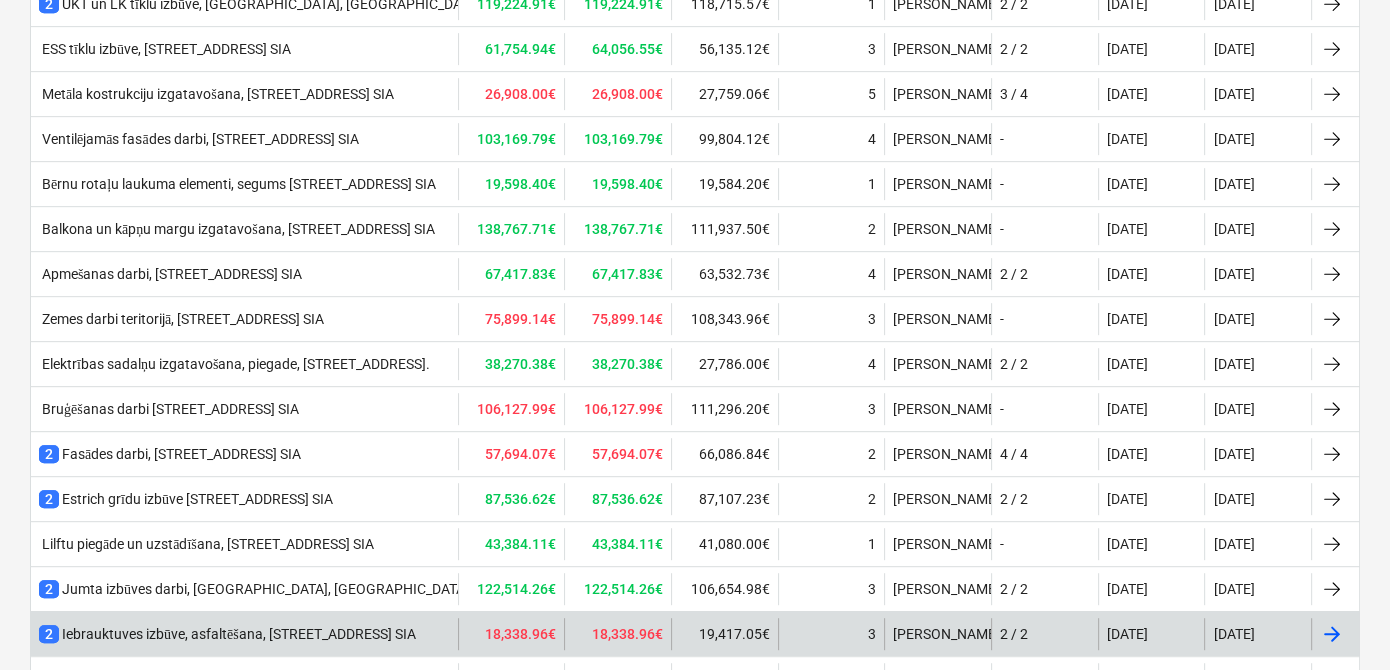 scroll, scrollTop: 976, scrollLeft: 0, axis: vertical 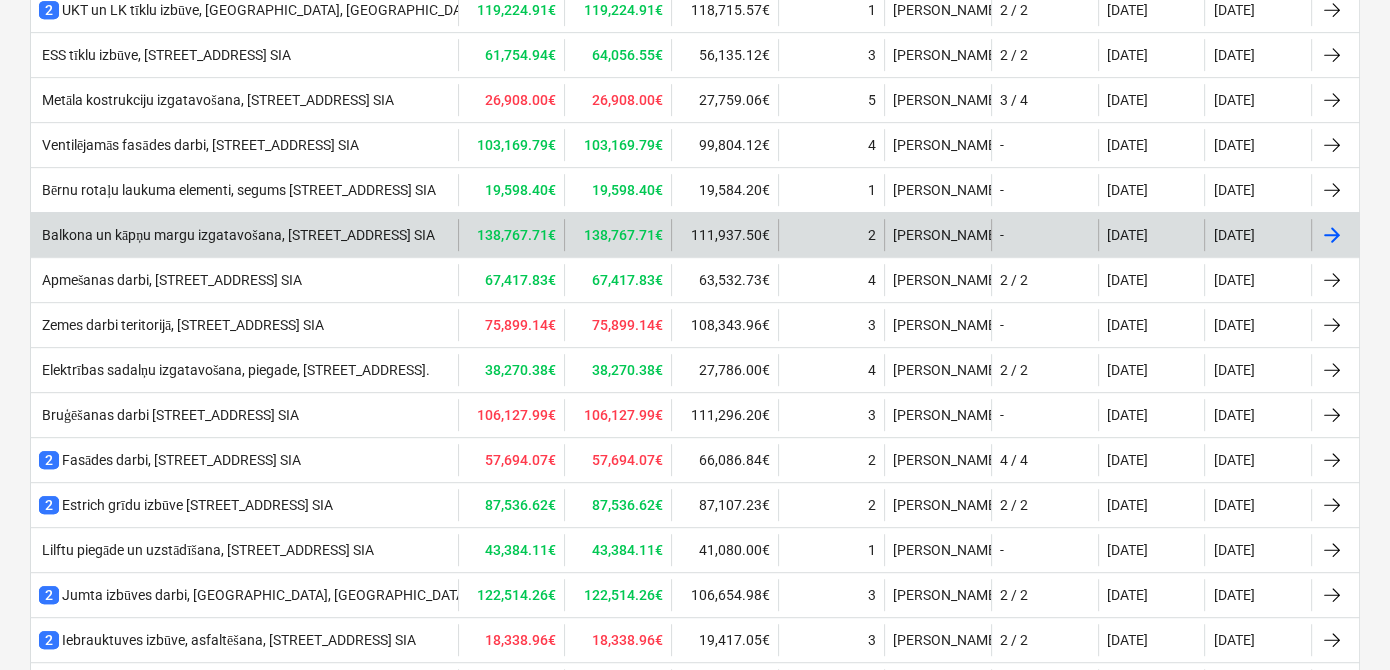 click on "Balkona un kāpņu margu izgatavošana, [STREET_ADDRESS] SIA" at bounding box center (237, 235) 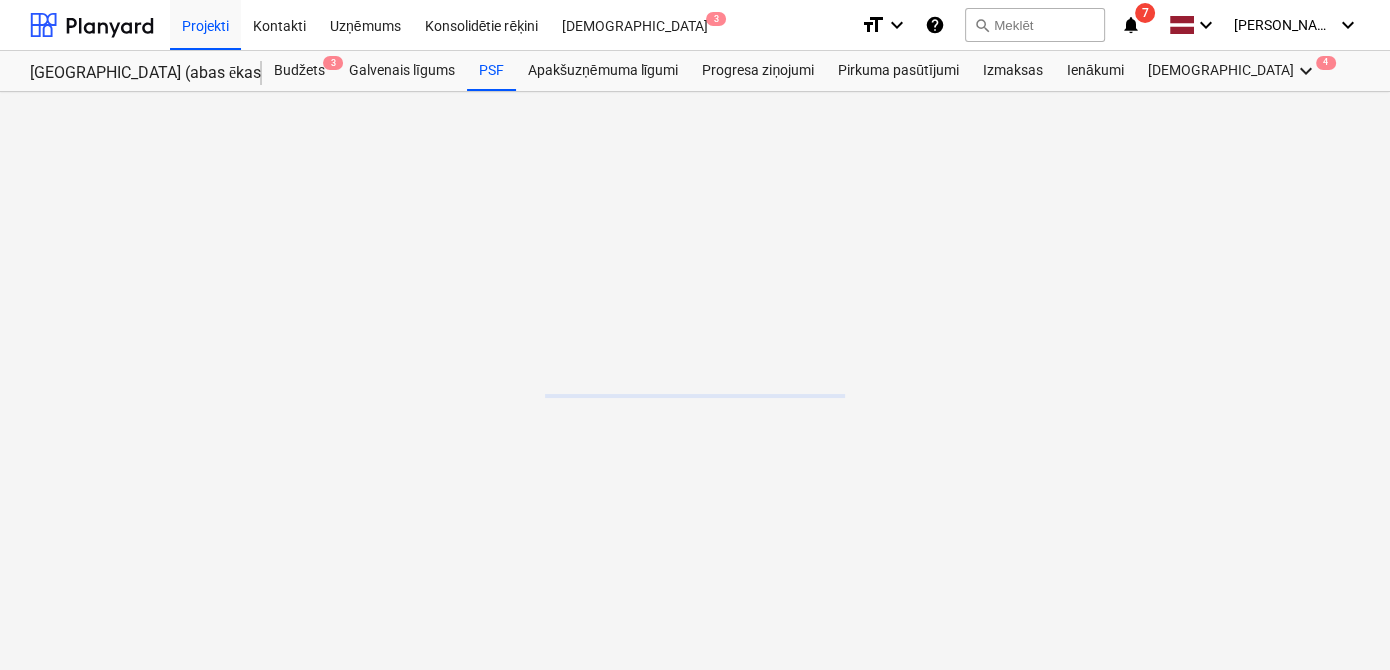 scroll, scrollTop: 0, scrollLeft: 0, axis: both 